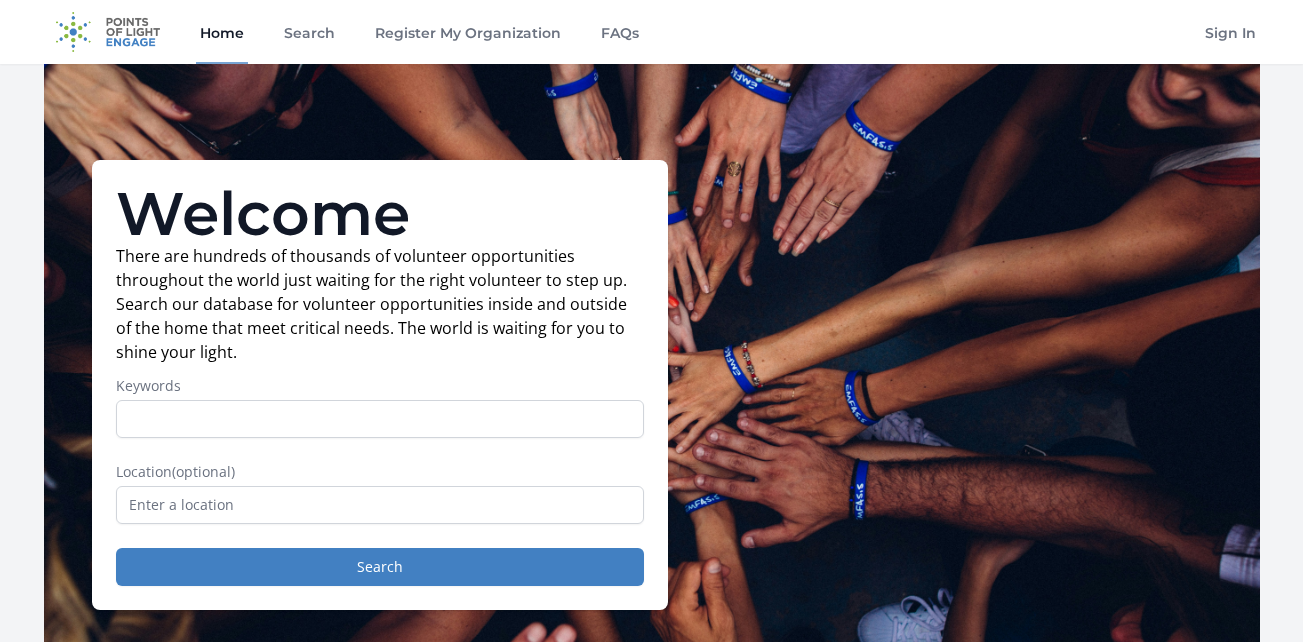 scroll, scrollTop: 0, scrollLeft: 0, axis: both 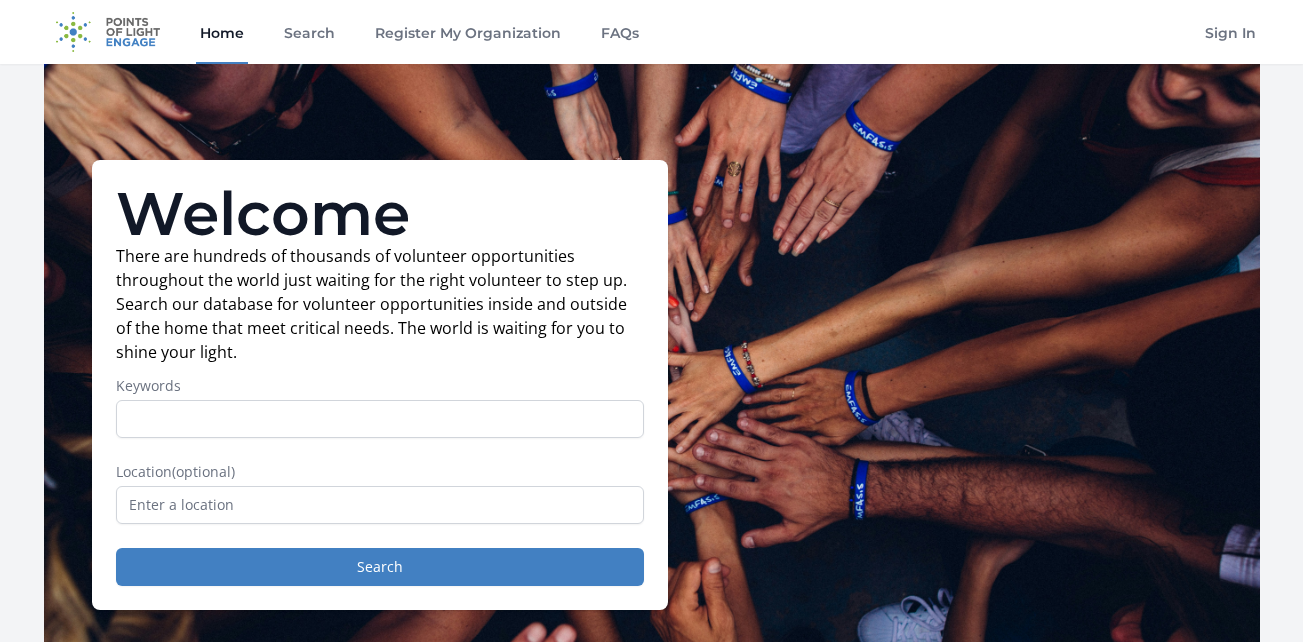 click on "Home" at bounding box center (222, 32) 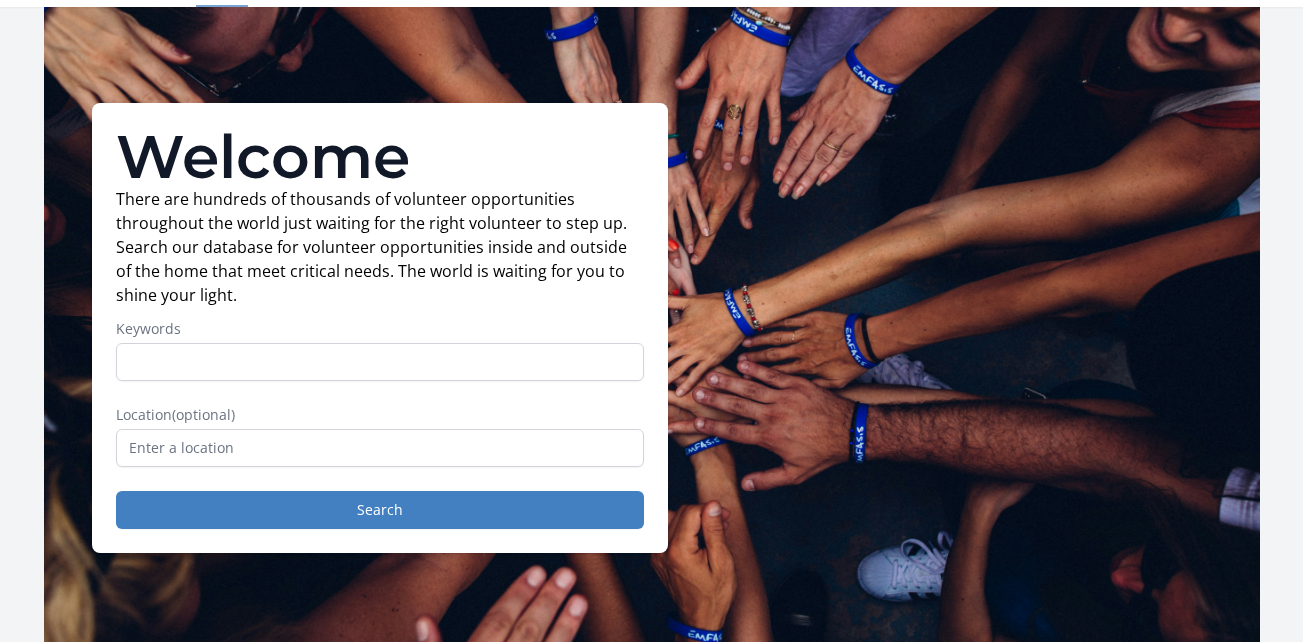 scroll, scrollTop: 0, scrollLeft: 0, axis: both 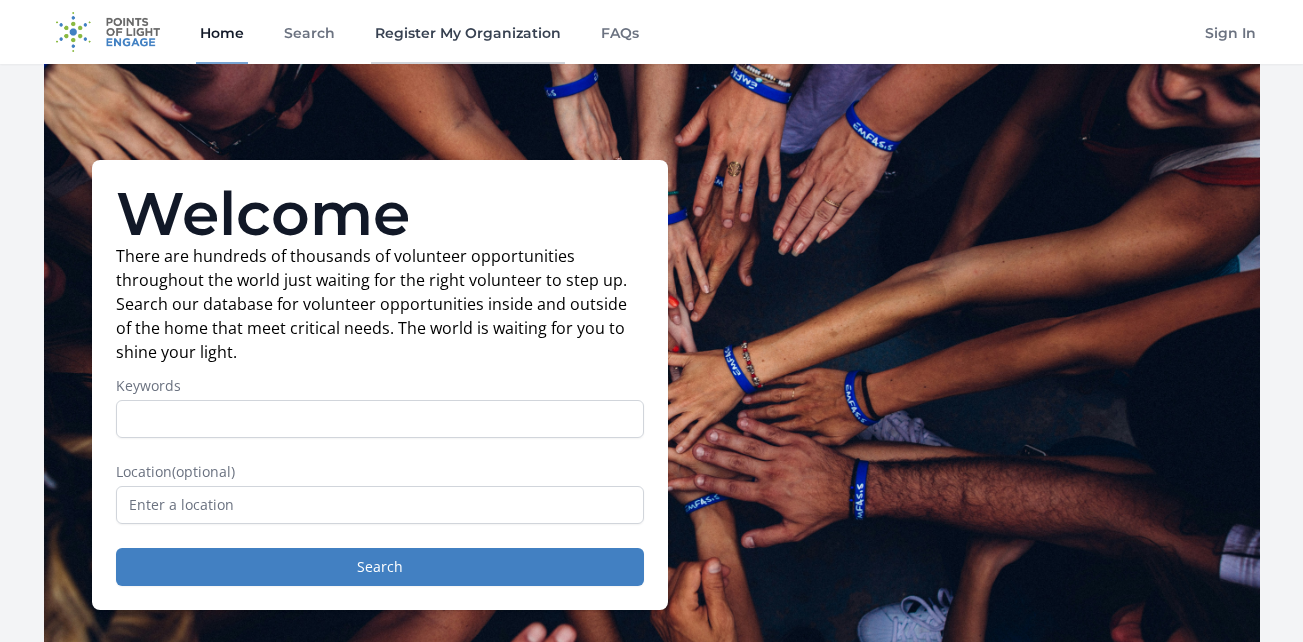 click on "Register My Organization" at bounding box center [468, 32] 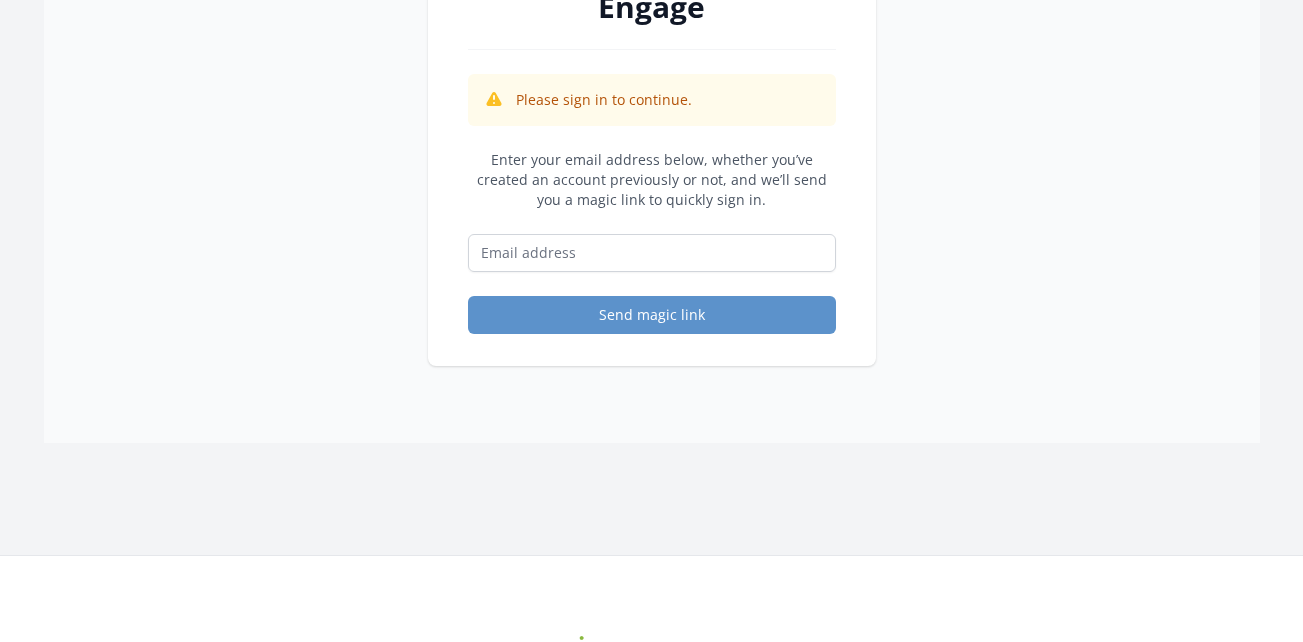 scroll, scrollTop: 300, scrollLeft: 0, axis: vertical 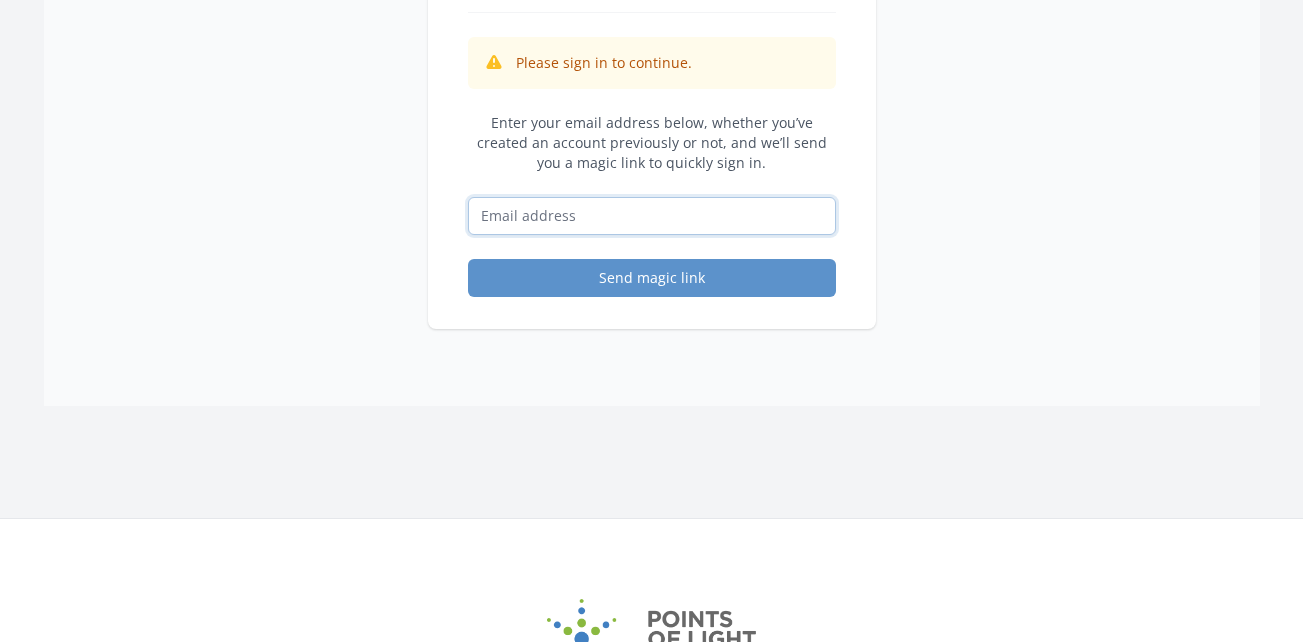 click at bounding box center (652, 216) 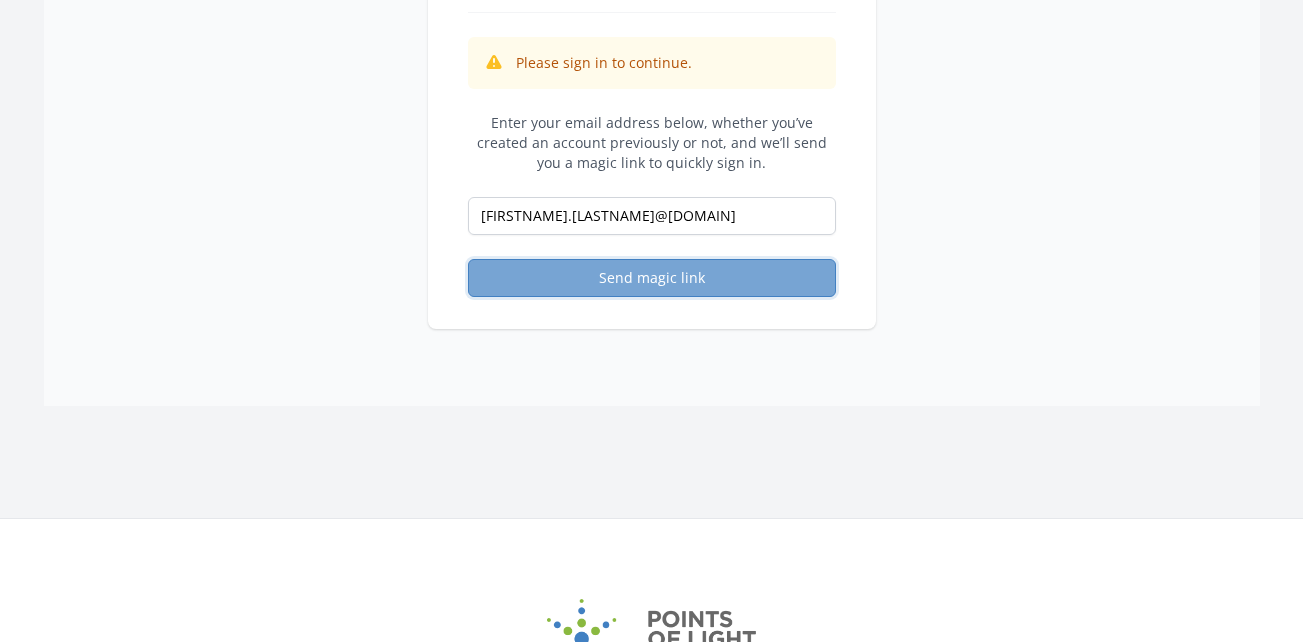 click on "Send magic link" at bounding box center (652, 278) 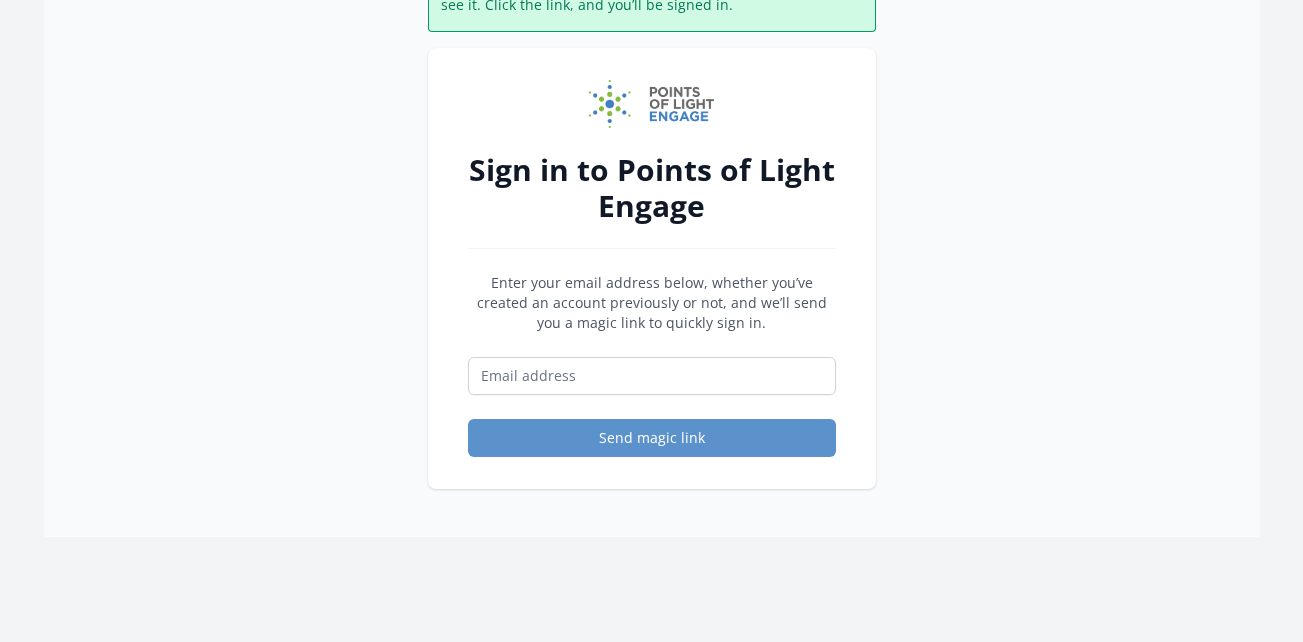scroll, scrollTop: 200, scrollLeft: 0, axis: vertical 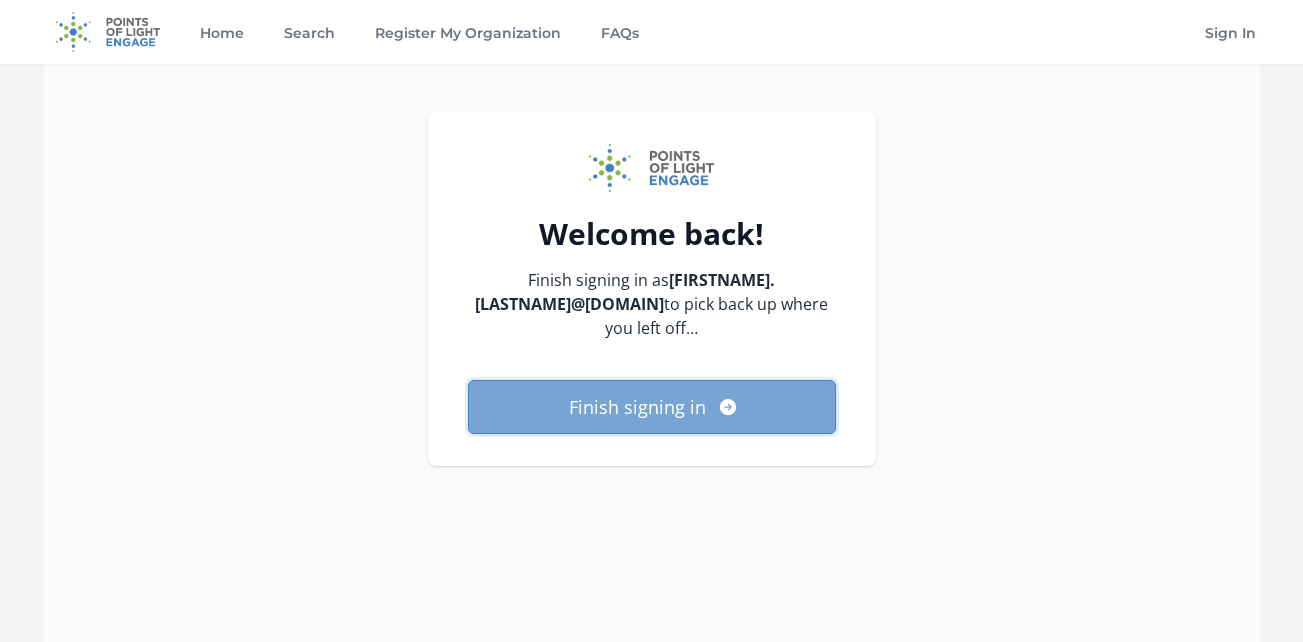 click on "Finish signing in" at bounding box center [652, 407] 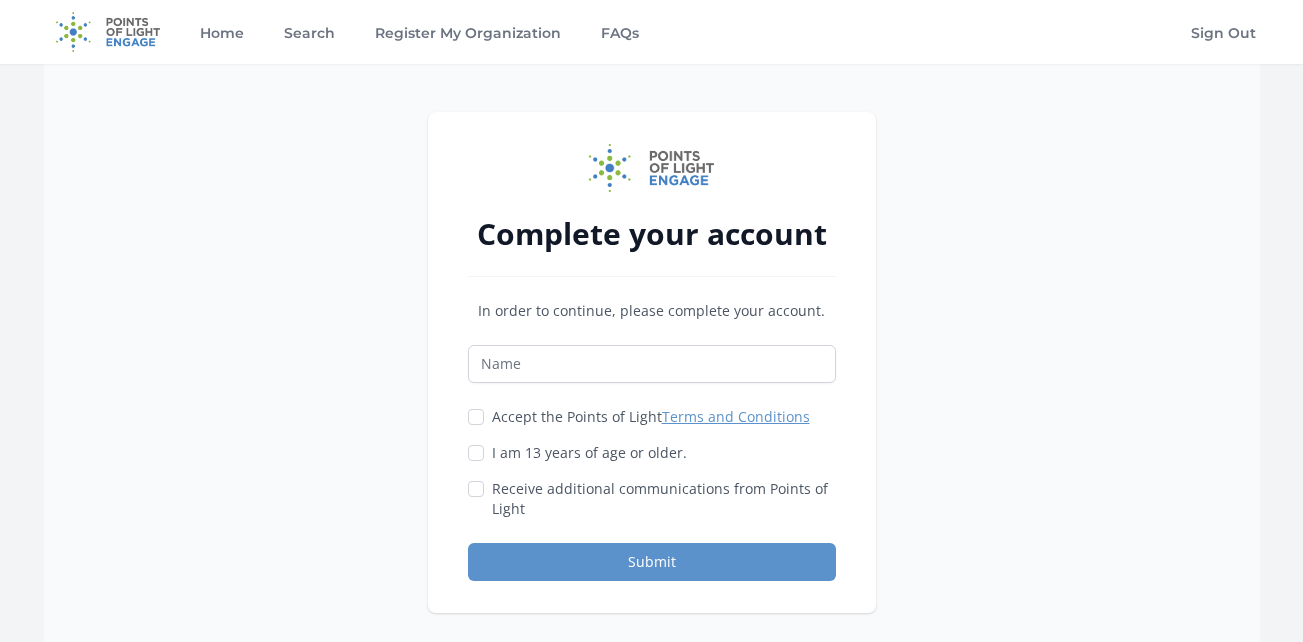 scroll, scrollTop: 0, scrollLeft: 0, axis: both 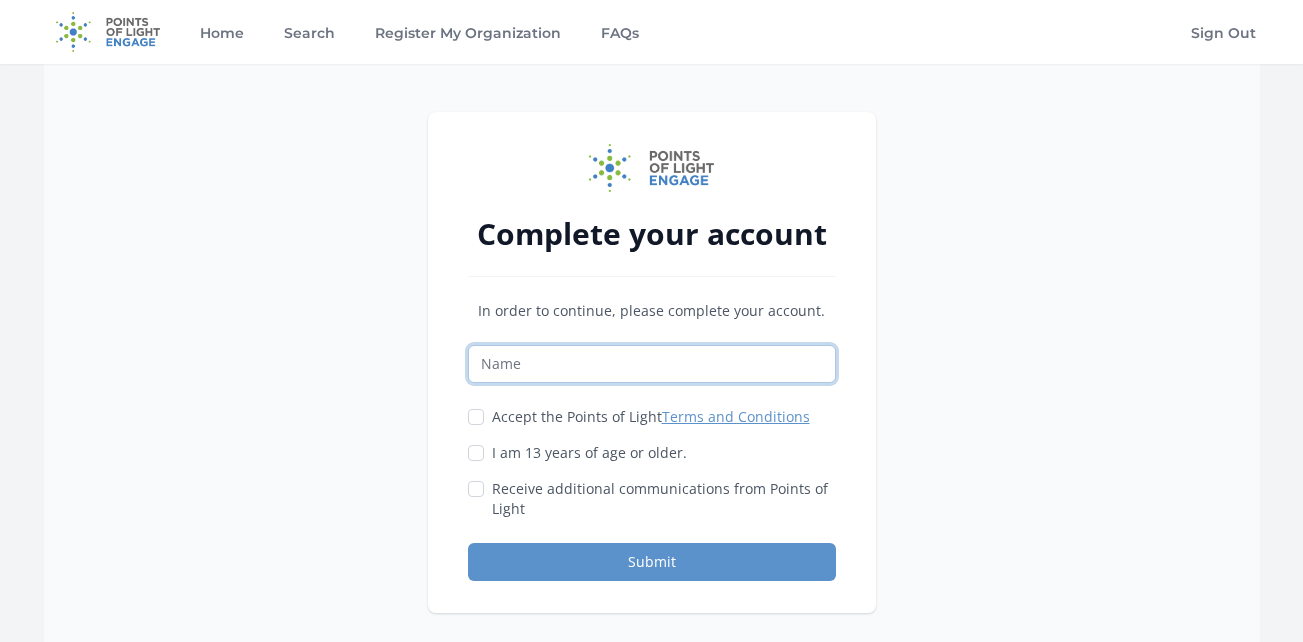 click at bounding box center [652, 364] 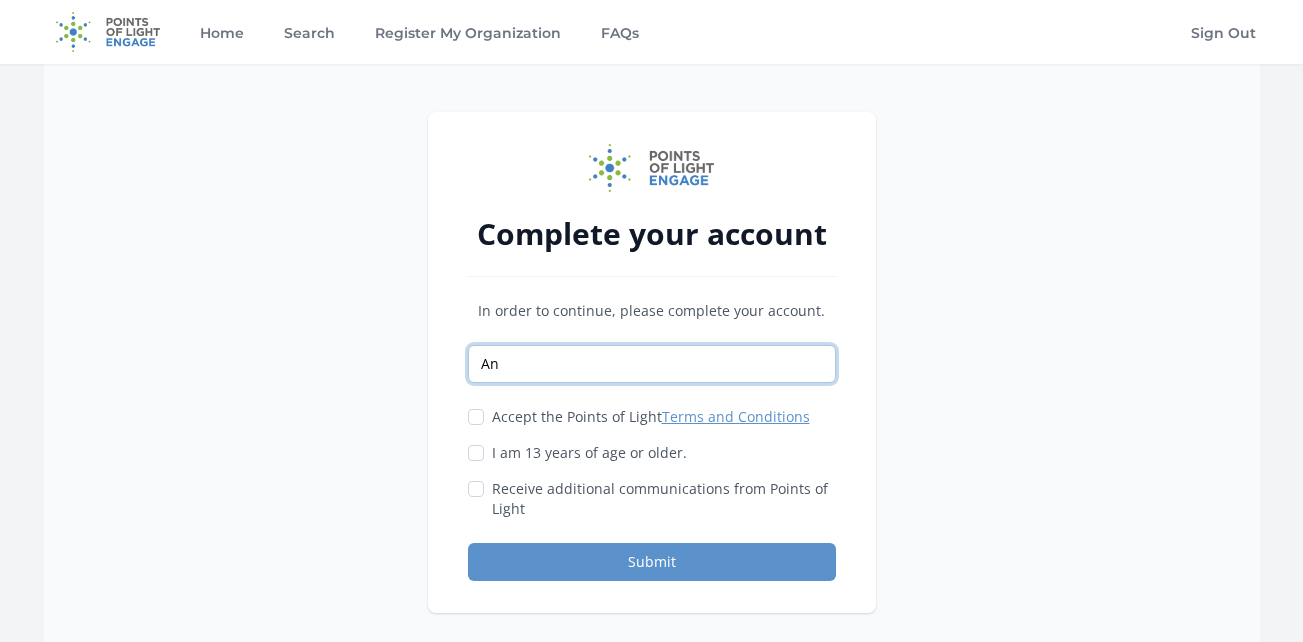 type on "A" 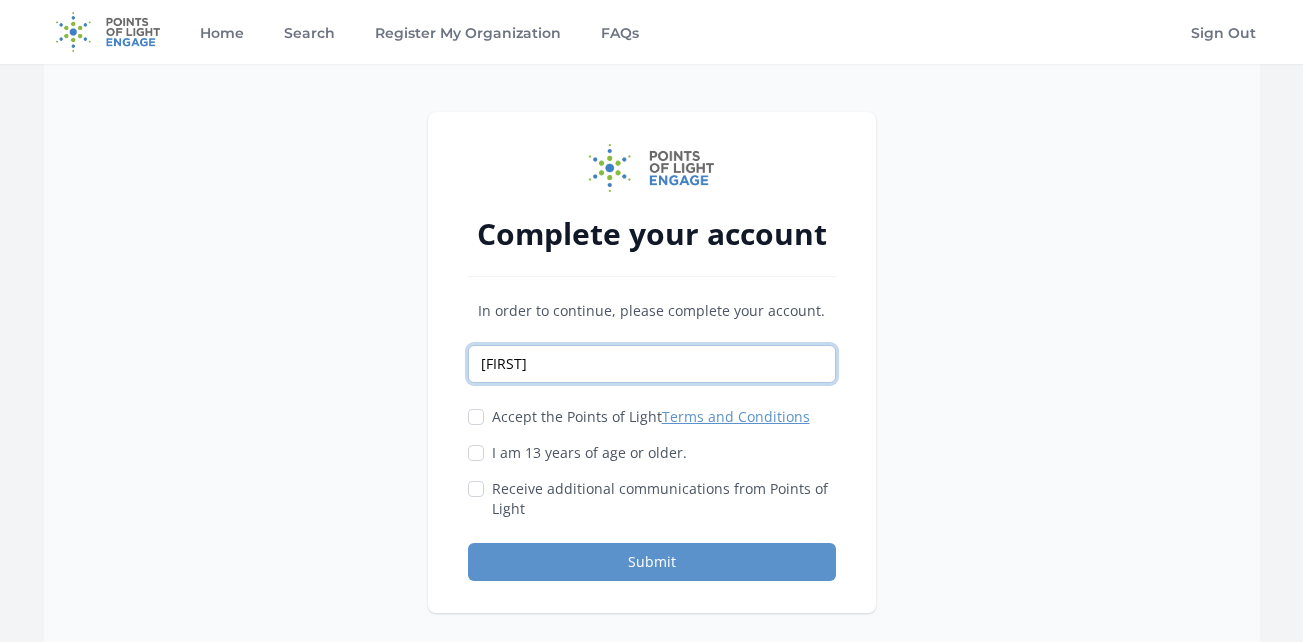 type on "Angel" 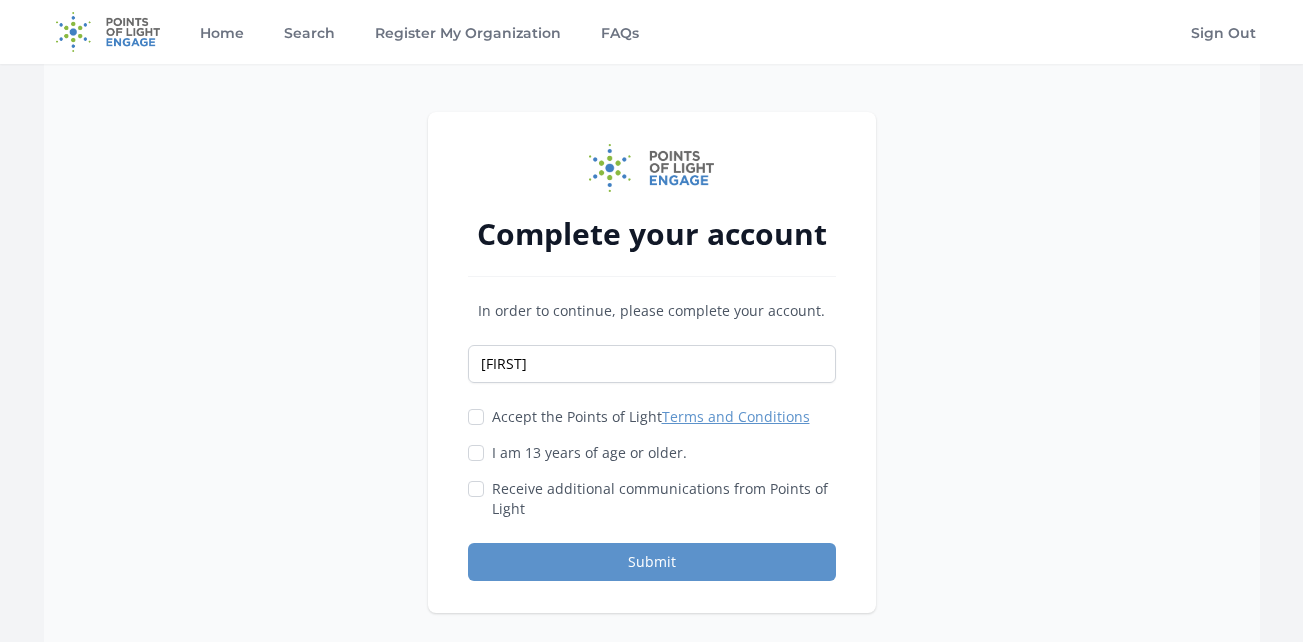 click on "Complete your account
In order to continue, please complete your account.
Angel
Accept the Points of Light  Terms and Conditions" at bounding box center [652, 362] 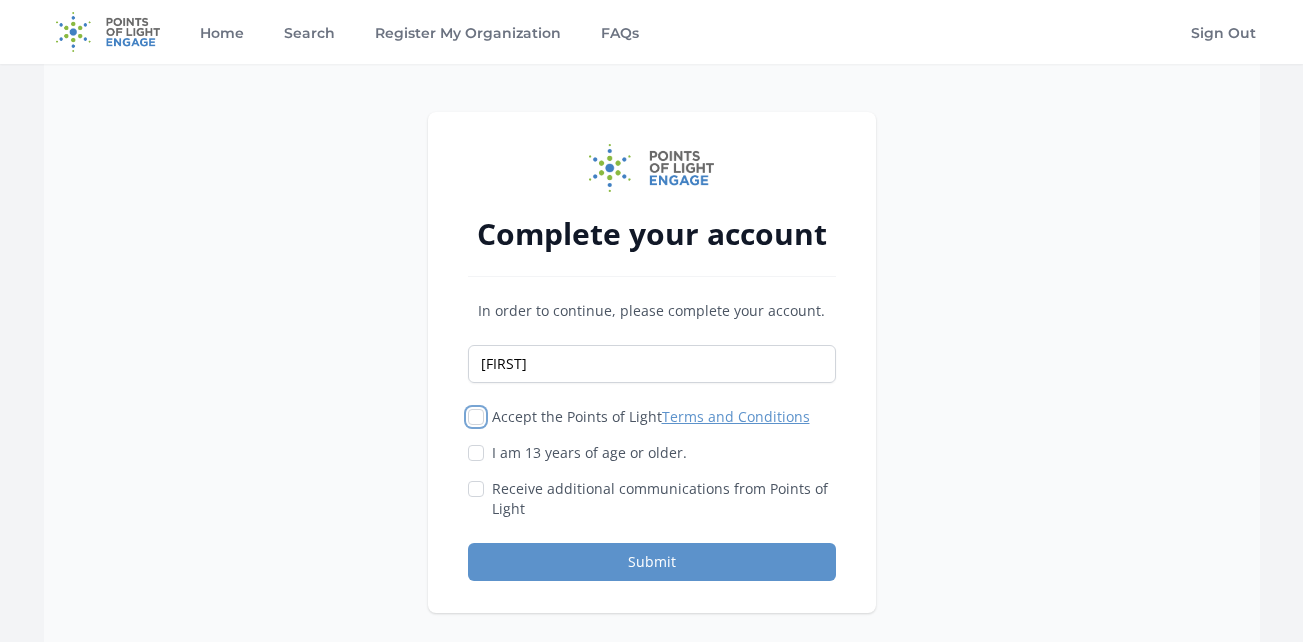 click on "Accept the Points of Light  Terms and Conditions" at bounding box center (652, 417) 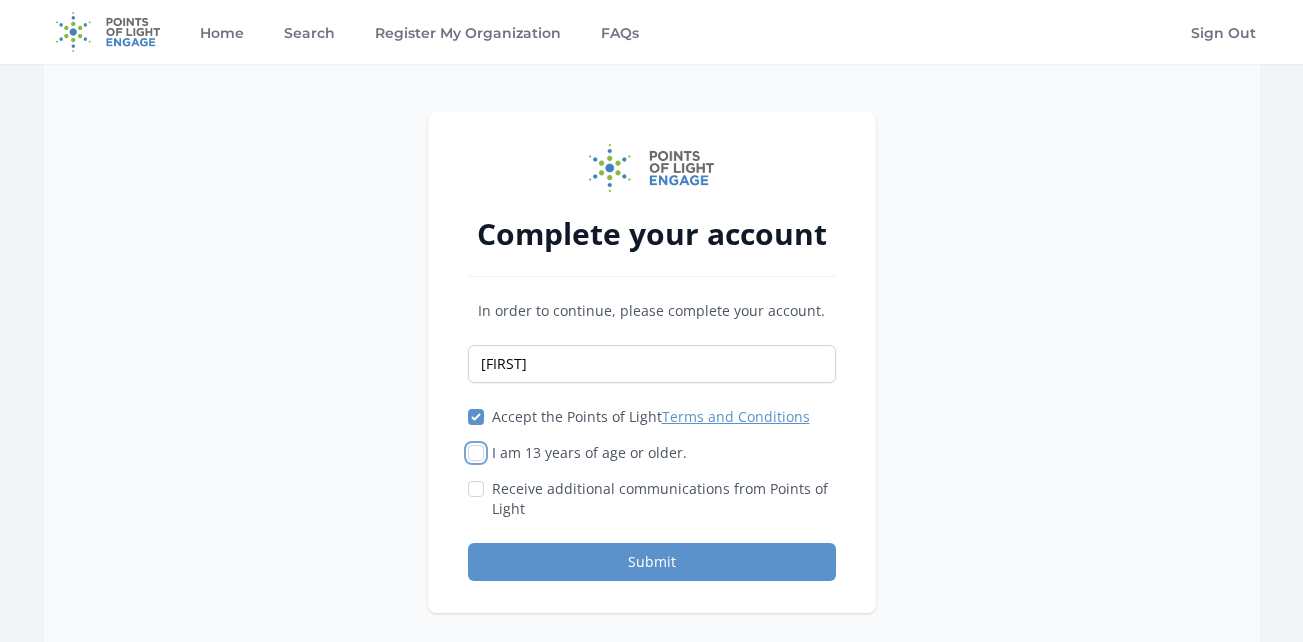 click on "I am 13 years of age or older." at bounding box center [476, 453] 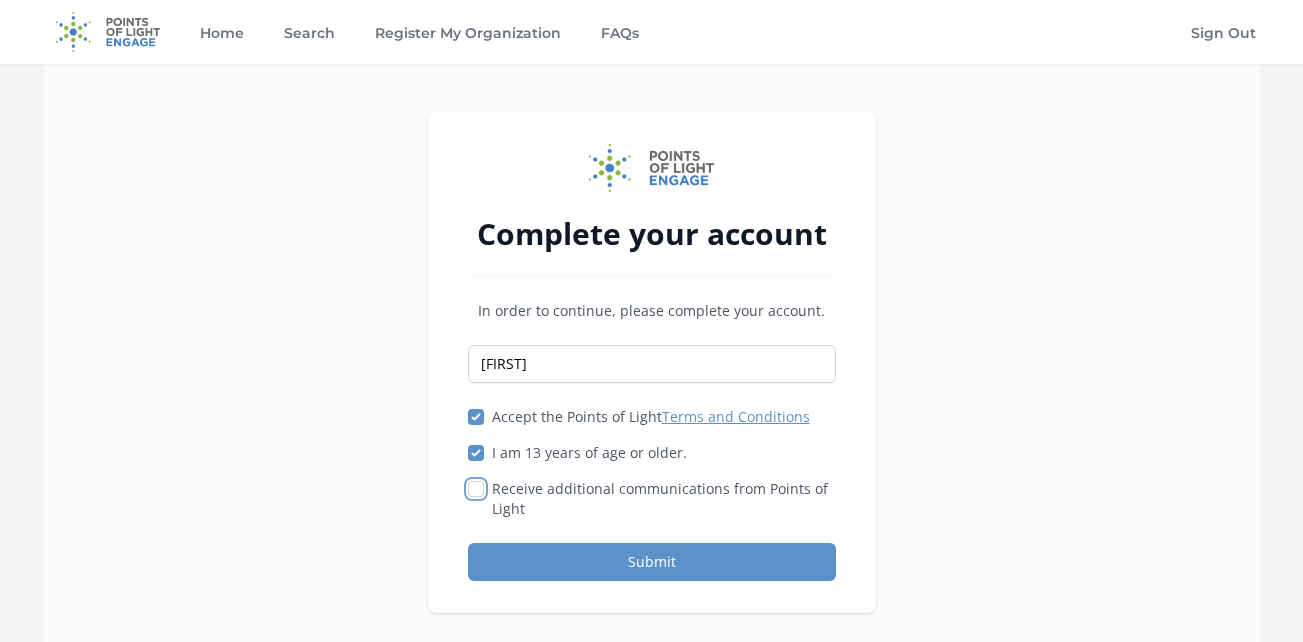 click on "Receive additional communications from Points of Light" at bounding box center [476, 489] 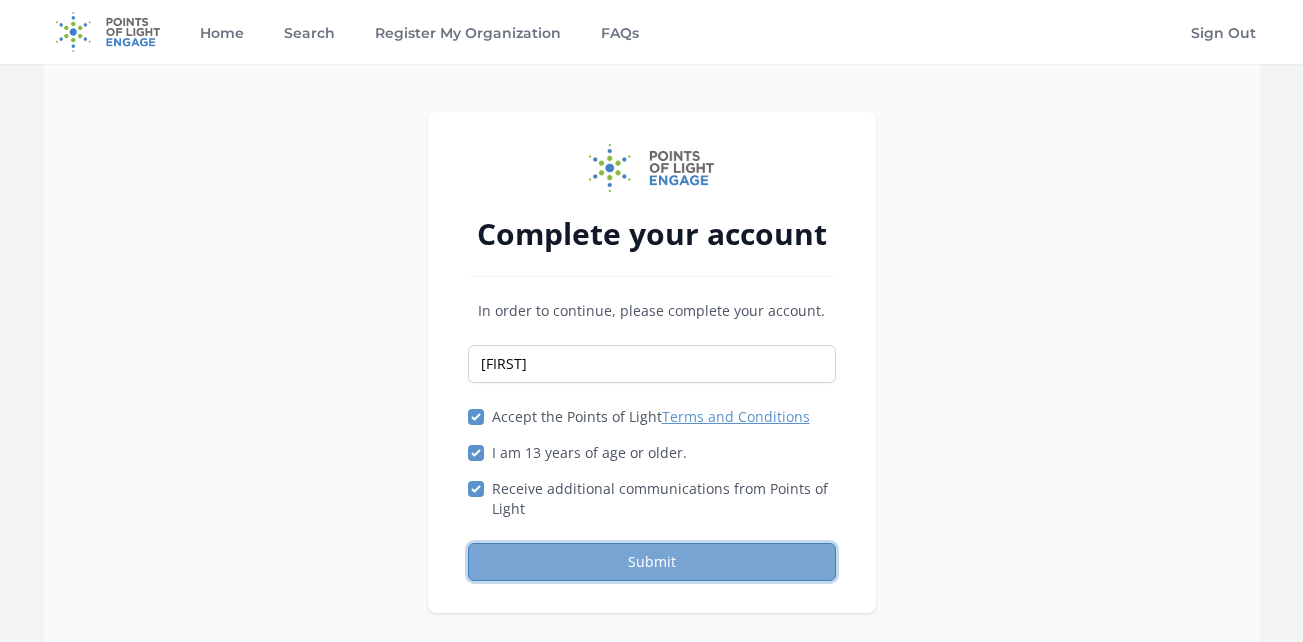 click on "Submit" at bounding box center (652, 562) 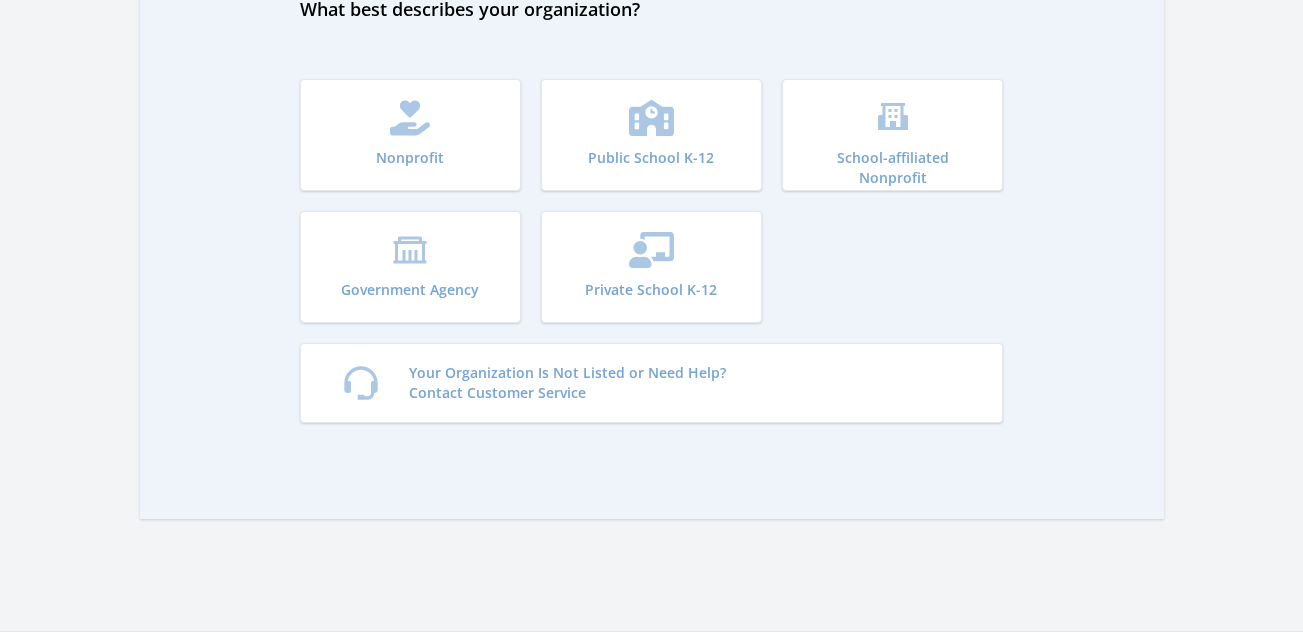 scroll, scrollTop: 200, scrollLeft: 0, axis: vertical 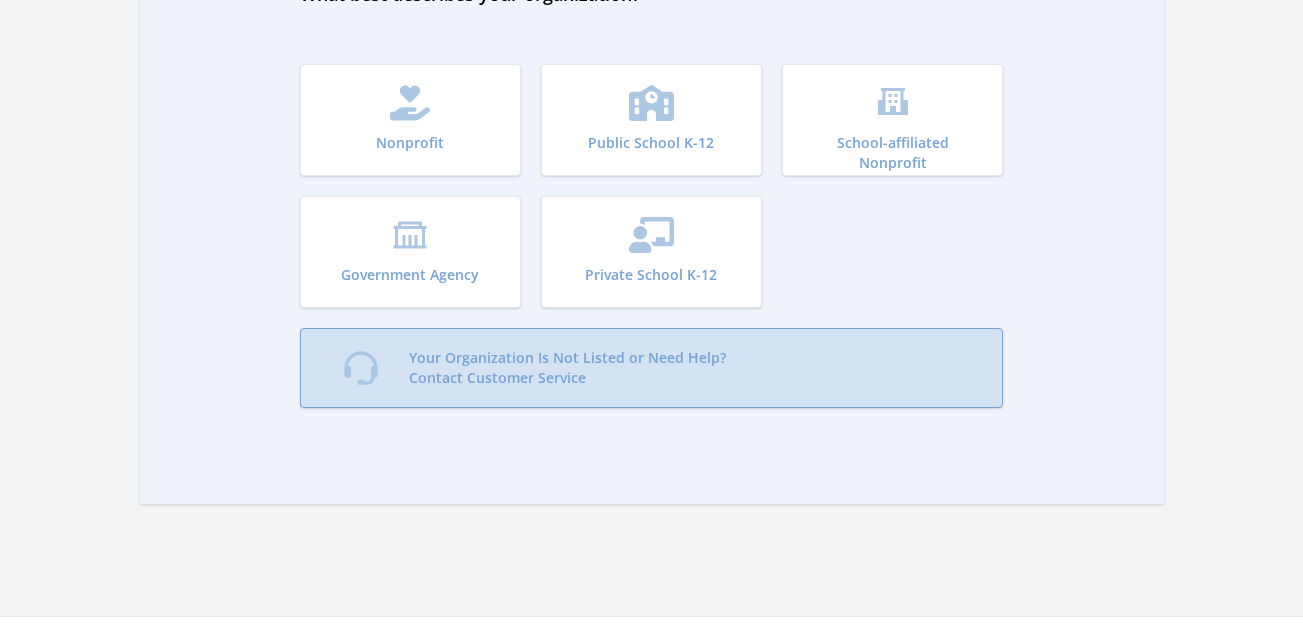 click on "Your Organization Is Not Listed or Need Help?
Contact Customer Service" at bounding box center (567, 368) 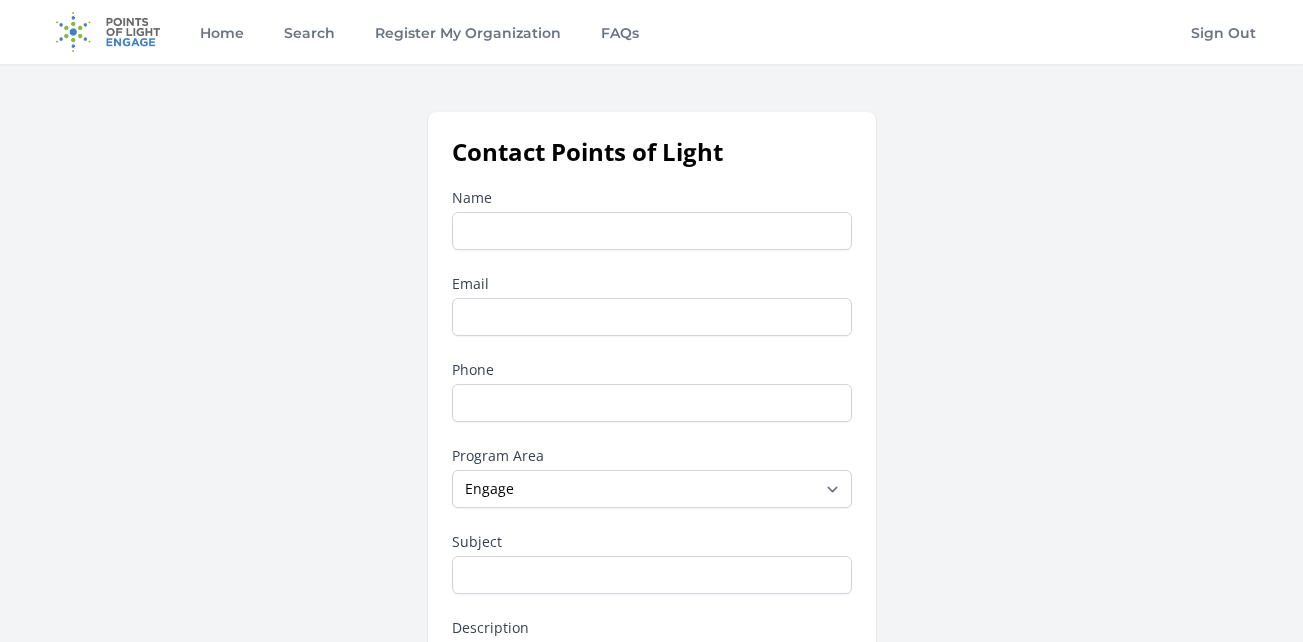scroll, scrollTop: 0, scrollLeft: 0, axis: both 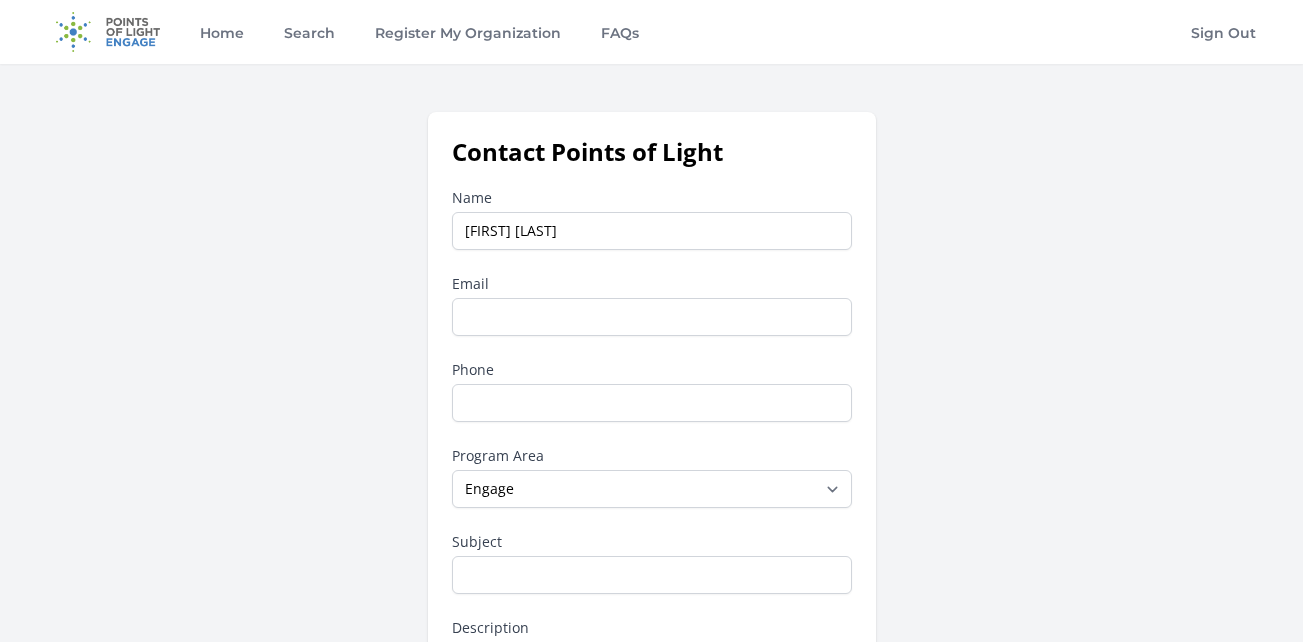 type on "angelica.stern@compassus.com" 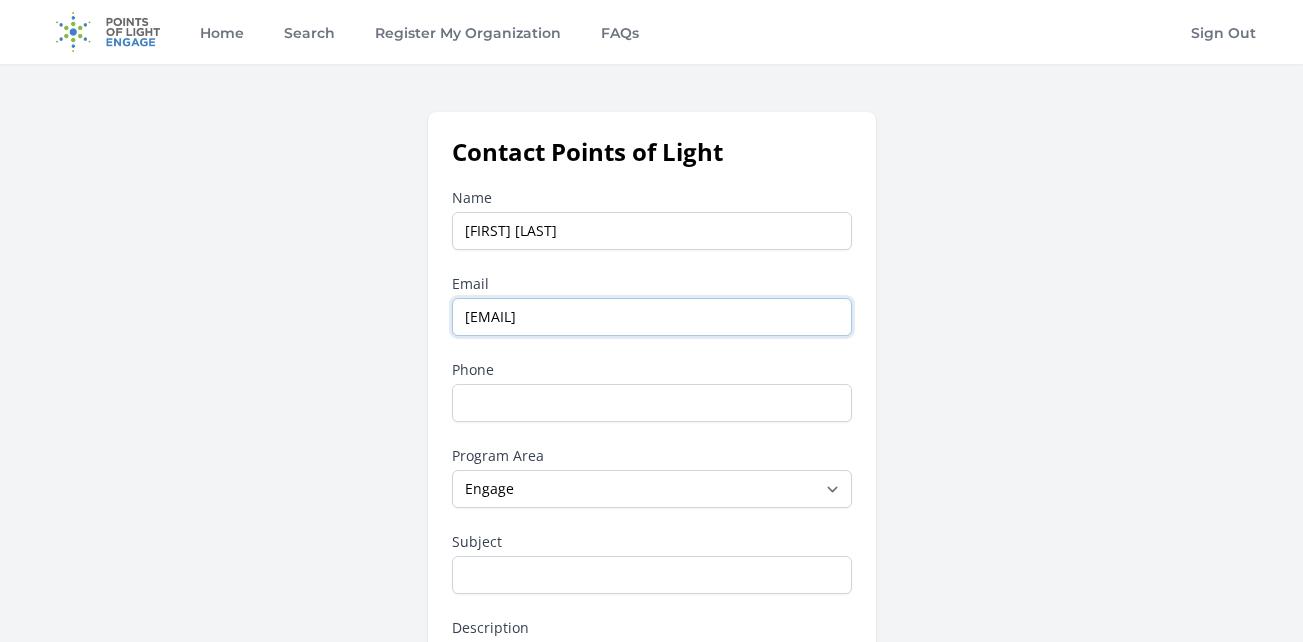 type on "18352405028" 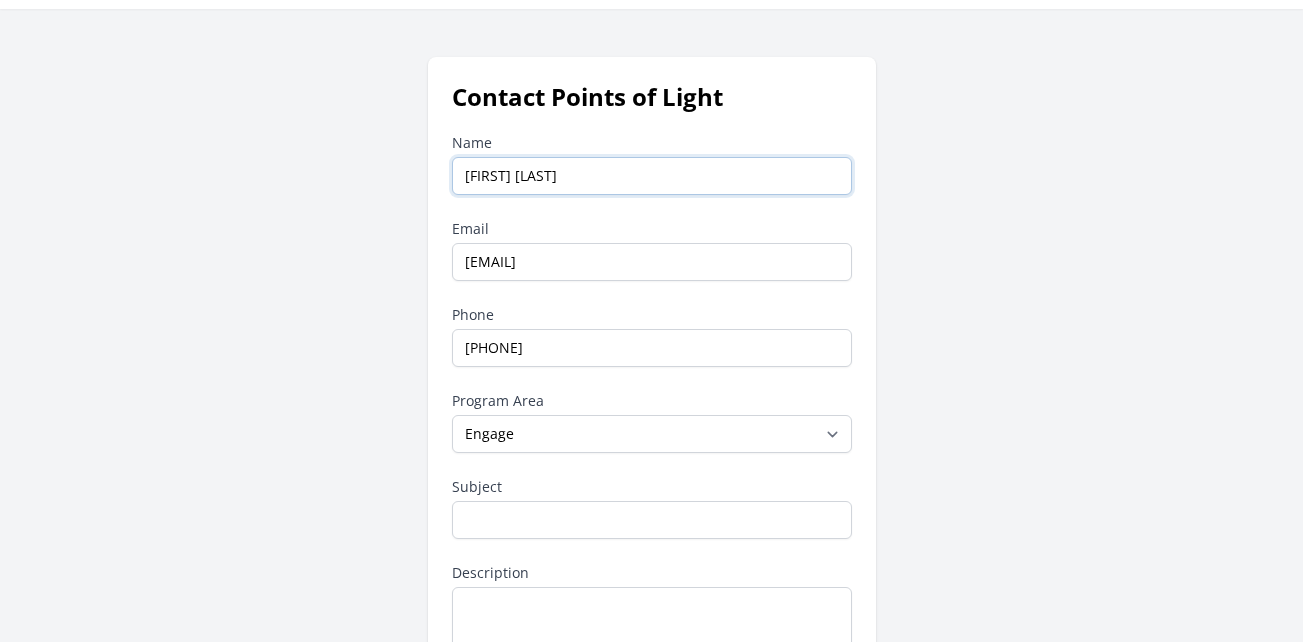scroll, scrollTop: 100, scrollLeft: 0, axis: vertical 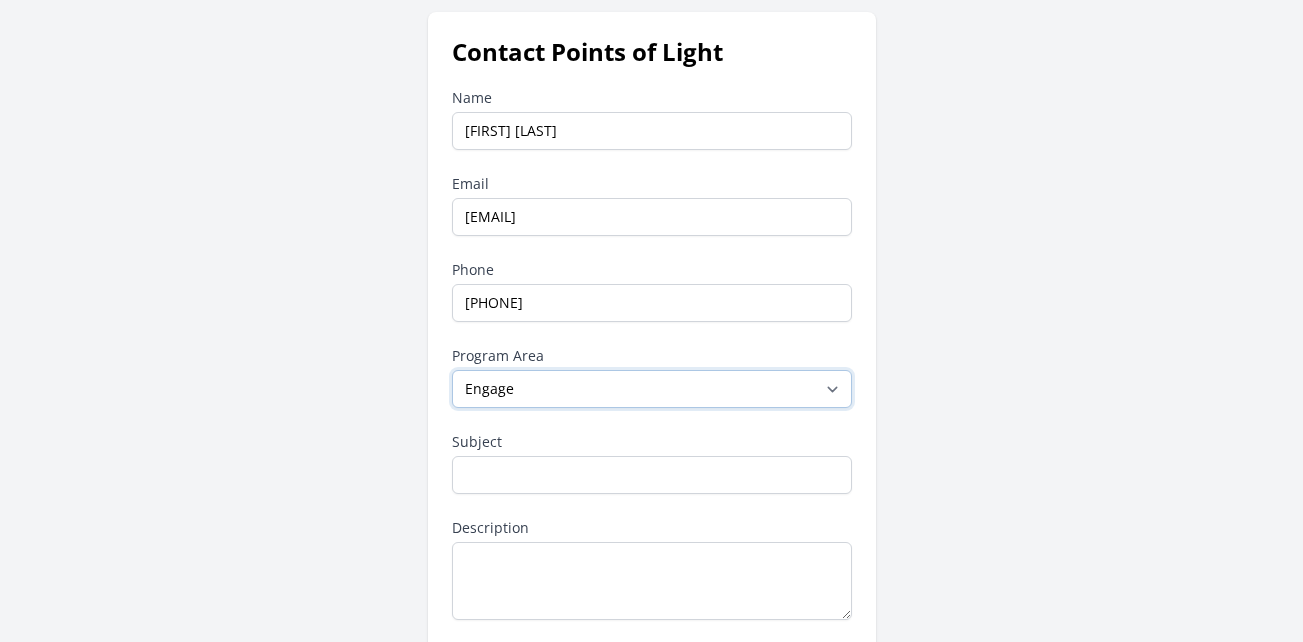click on "--None--
Daily Point of Light Award
Disney Family Volunteer Rewards
Global Network Affiliates
Points of Light Events
Points of Light Partnership Development
Presidential Volunteer Service Awards Program
Service Enterprise Certification
Other
Points of Light Community
Community for Employee Civic Engagement
Engage" at bounding box center [652, 389] 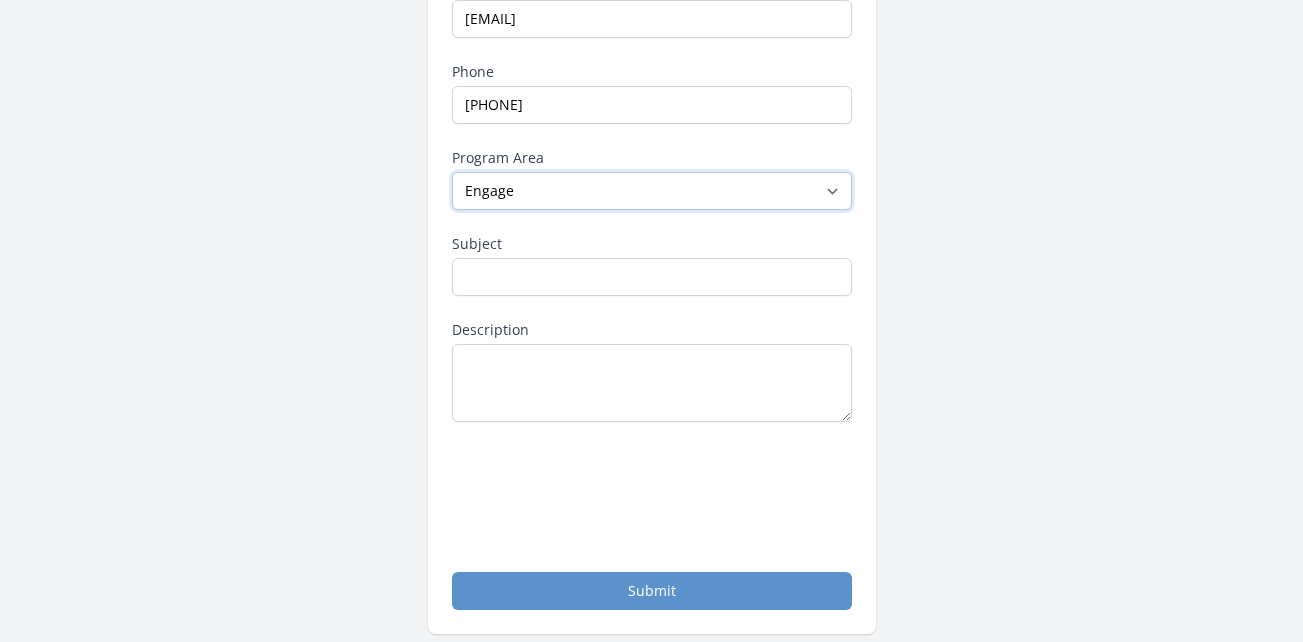 scroll, scrollTop: 300, scrollLeft: 0, axis: vertical 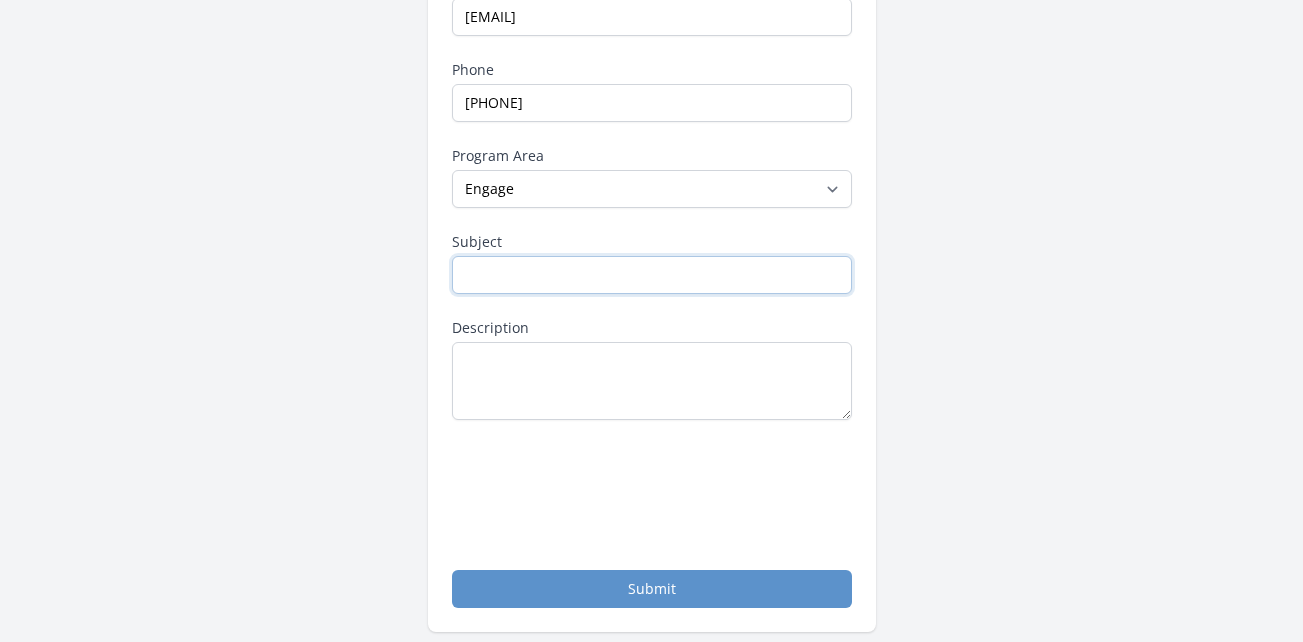 click on "Subject" at bounding box center (652, 275) 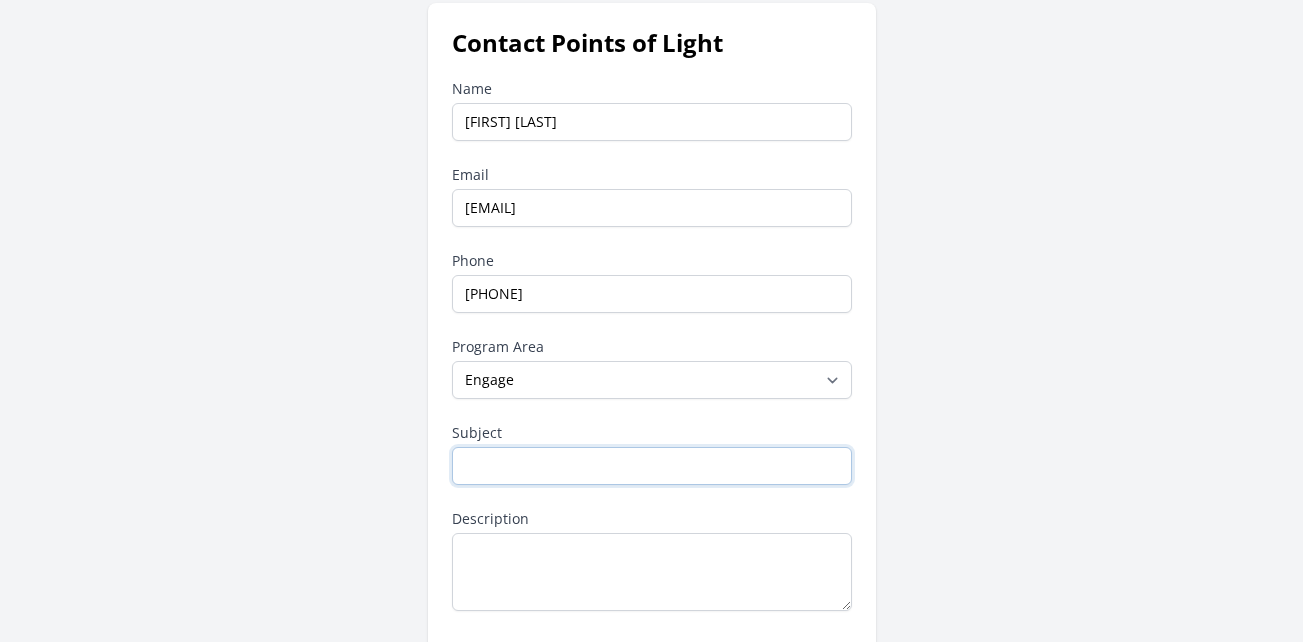 scroll, scrollTop: 0, scrollLeft: 0, axis: both 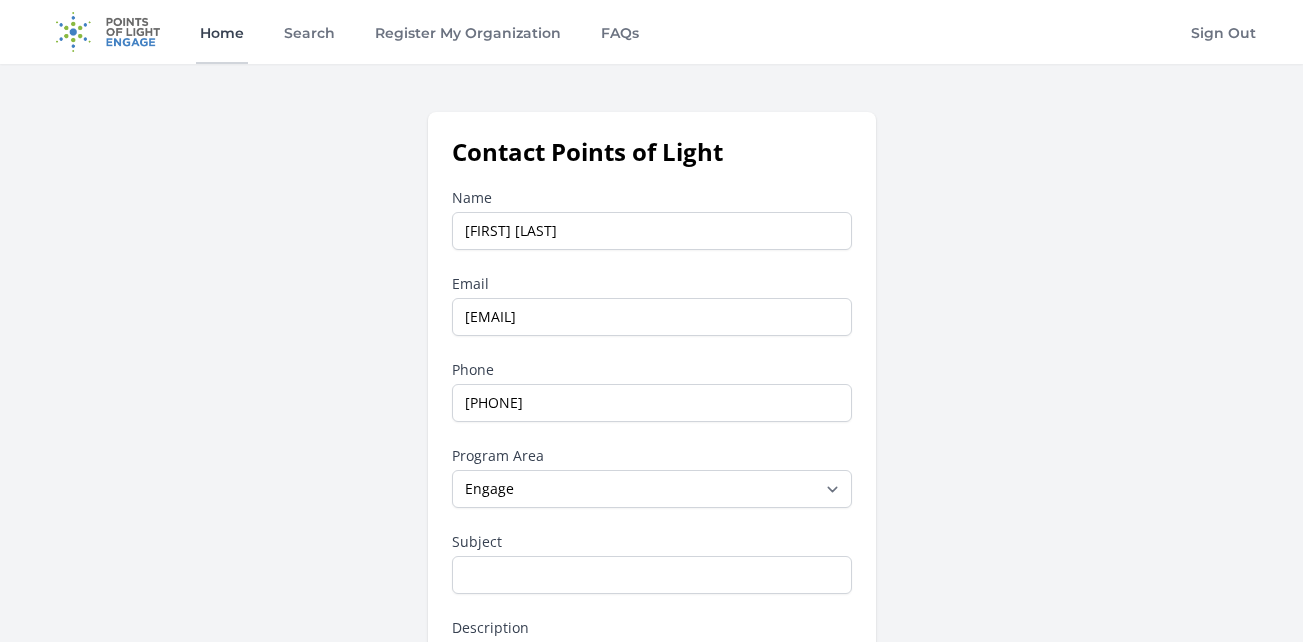 click on "Home" at bounding box center [222, 32] 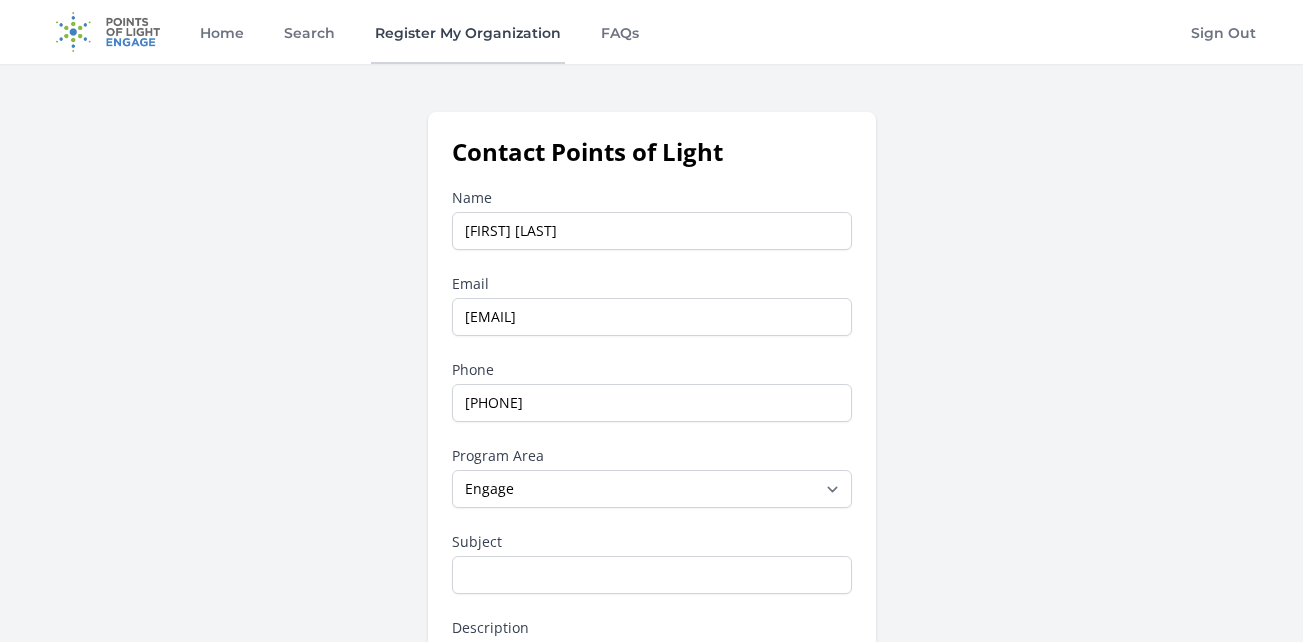 click on "Register My Organization" at bounding box center (468, 32) 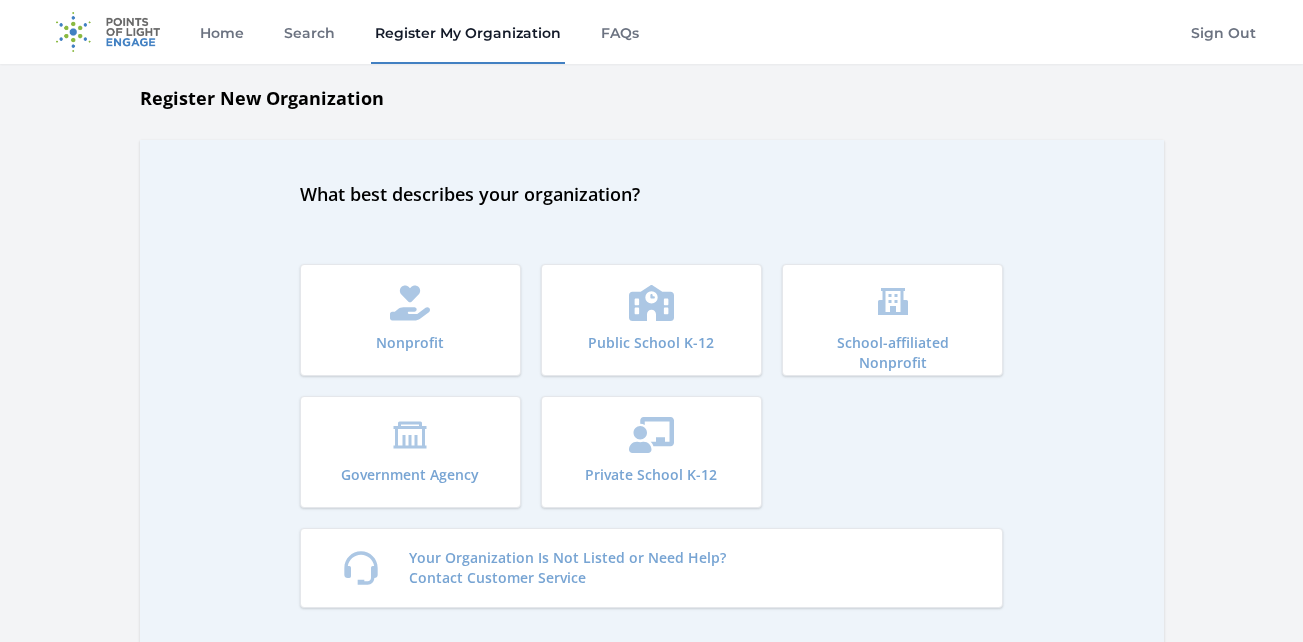 scroll, scrollTop: 0, scrollLeft: 0, axis: both 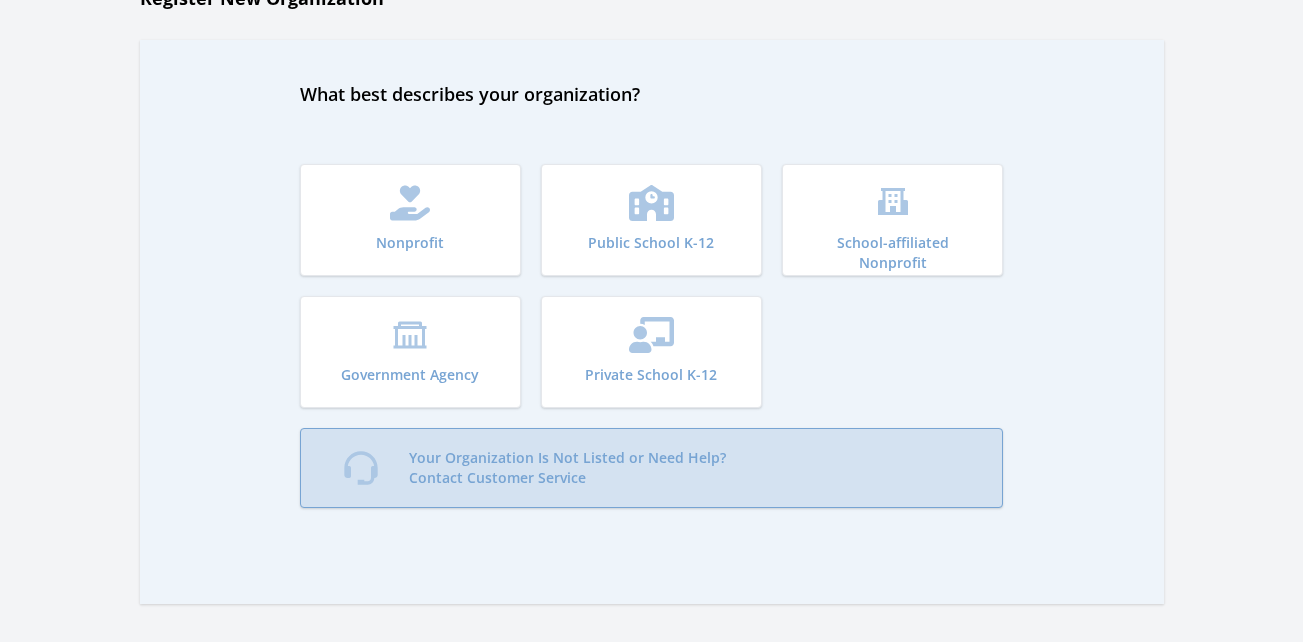 click on "Your Organization Is Not Listed or Need Help?
Contact Customer Service" at bounding box center (567, 468) 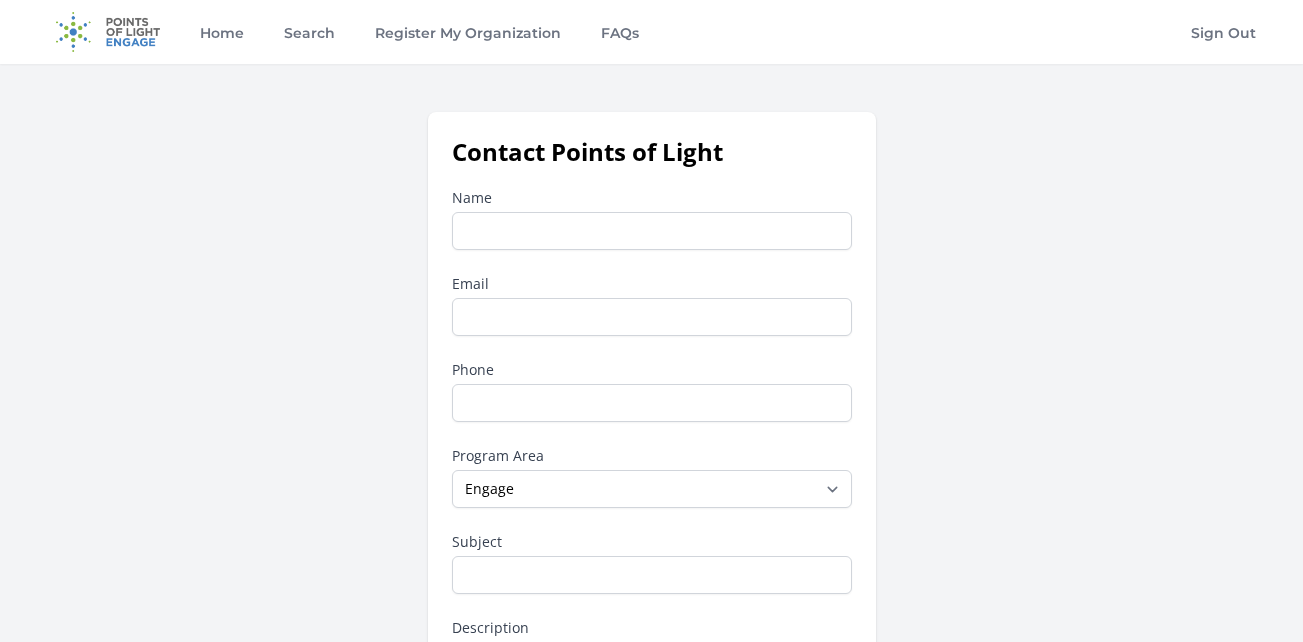 scroll, scrollTop: 0, scrollLeft: 0, axis: both 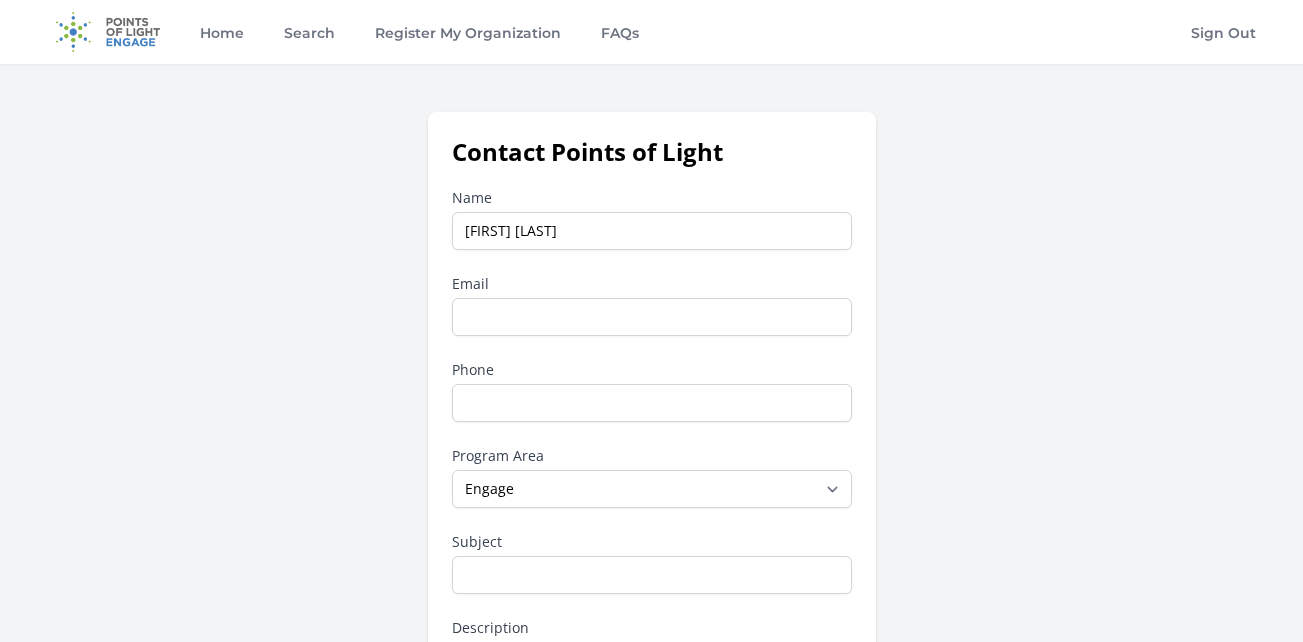 type on "[EMAIL]" 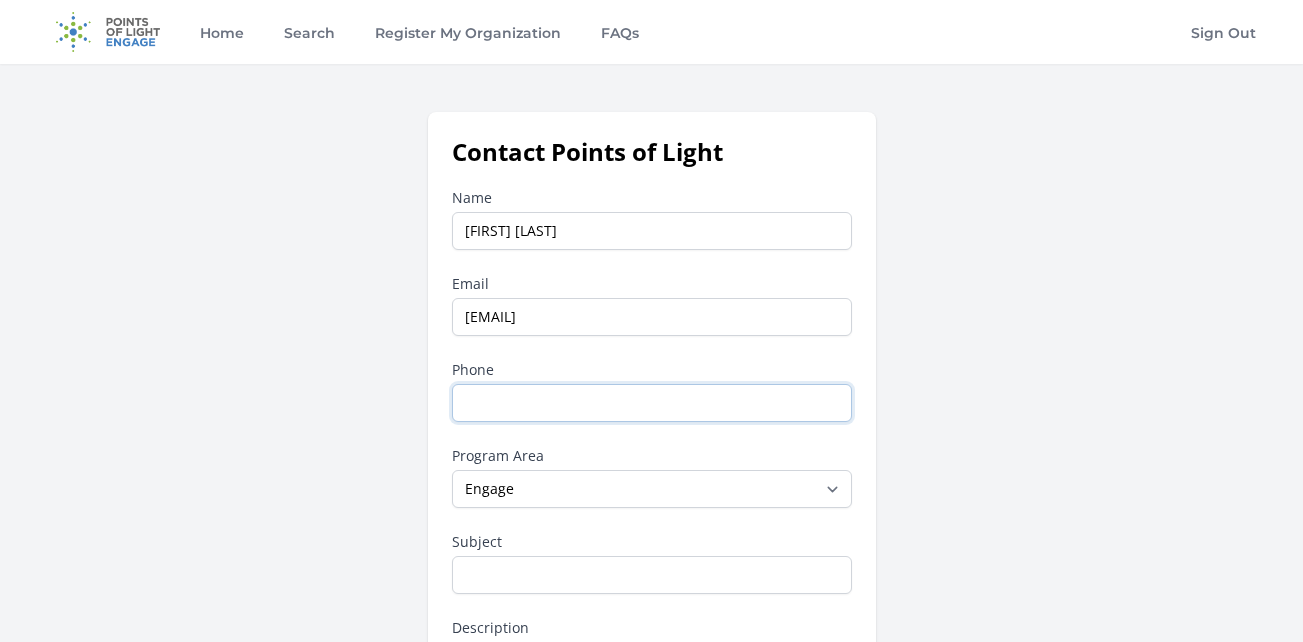 type on "[PHONE]" 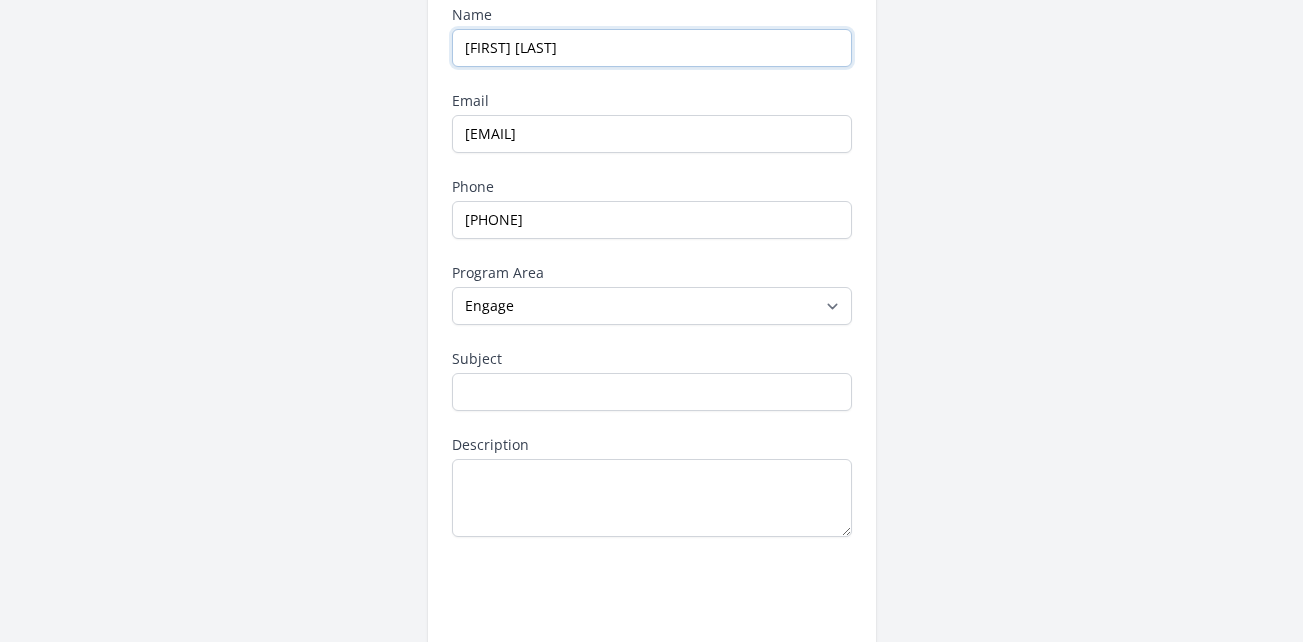 scroll, scrollTop: 200, scrollLeft: 0, axis: vertical 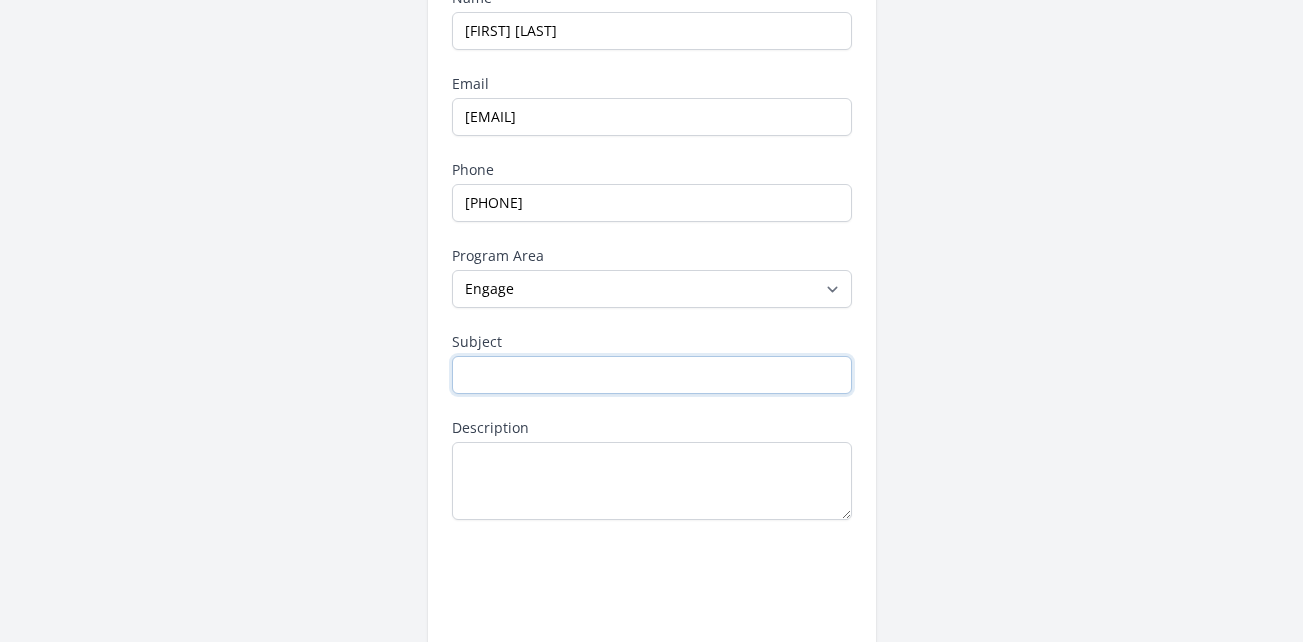 click on "Subject" at bounding box center (652, 375) 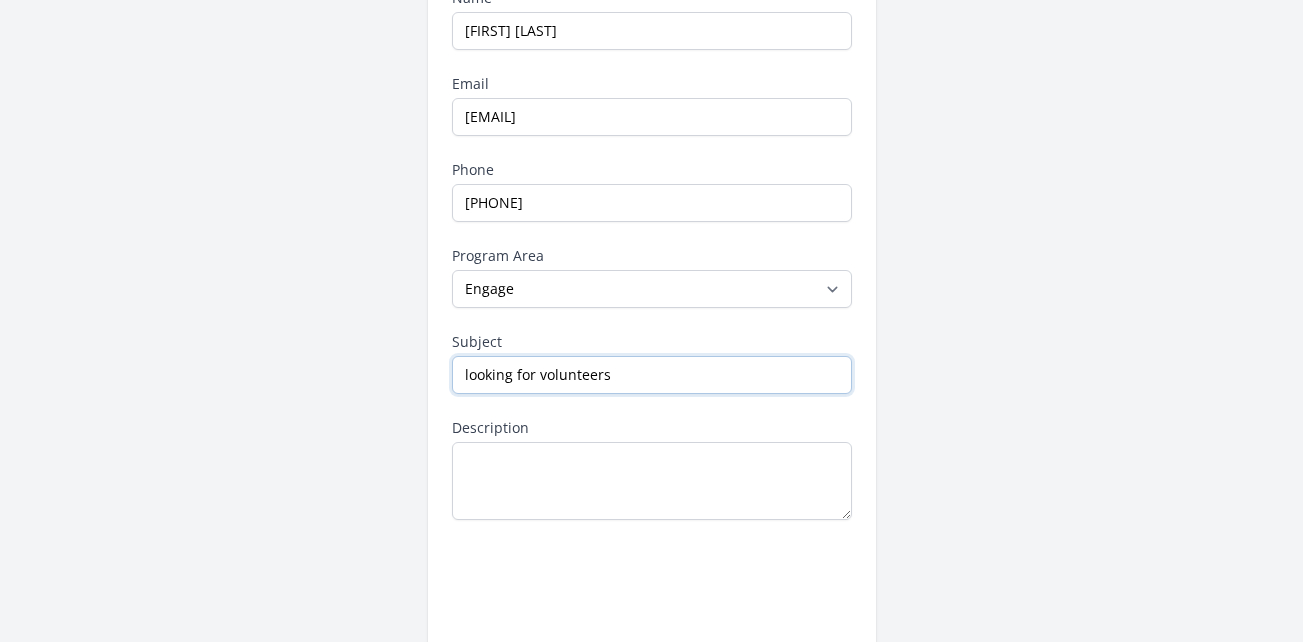 type on "looking for volunteers" 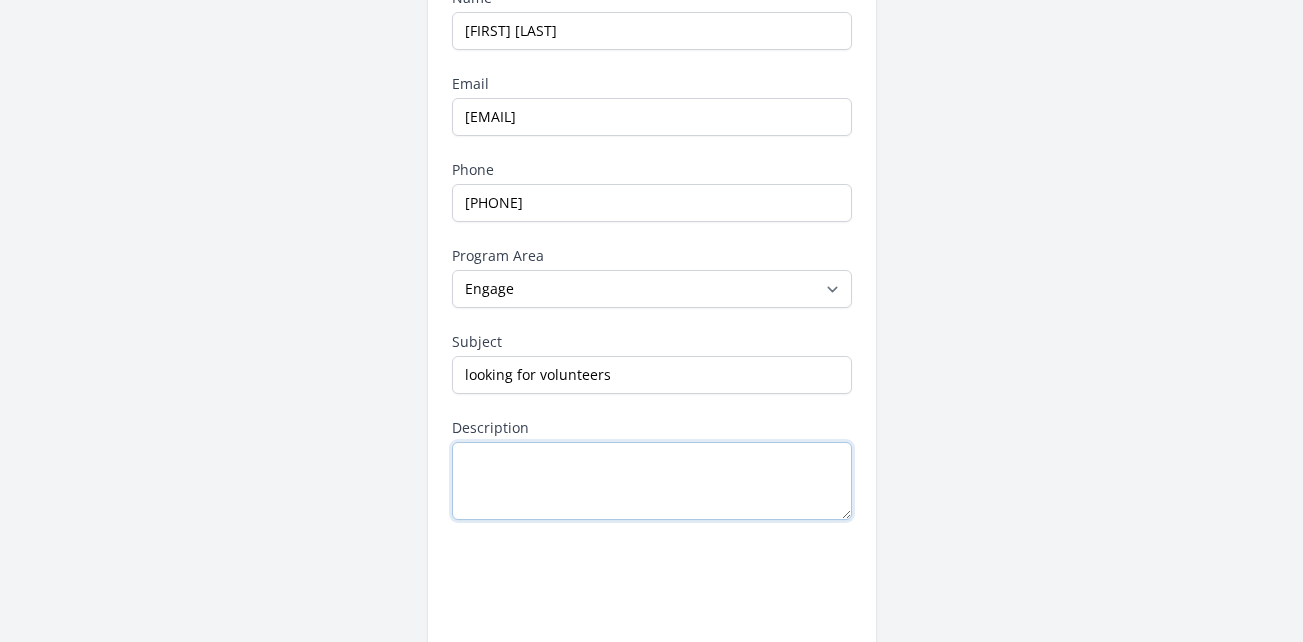 click on "Description" at bounding box center [652, 481] 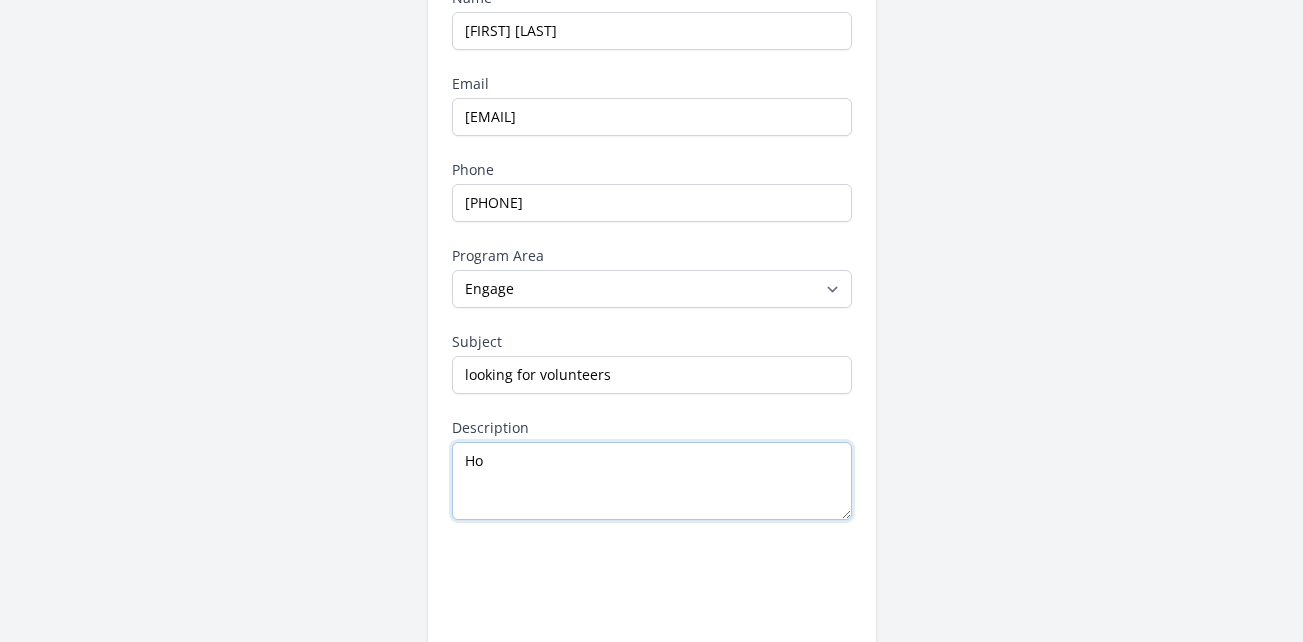 type on "H" 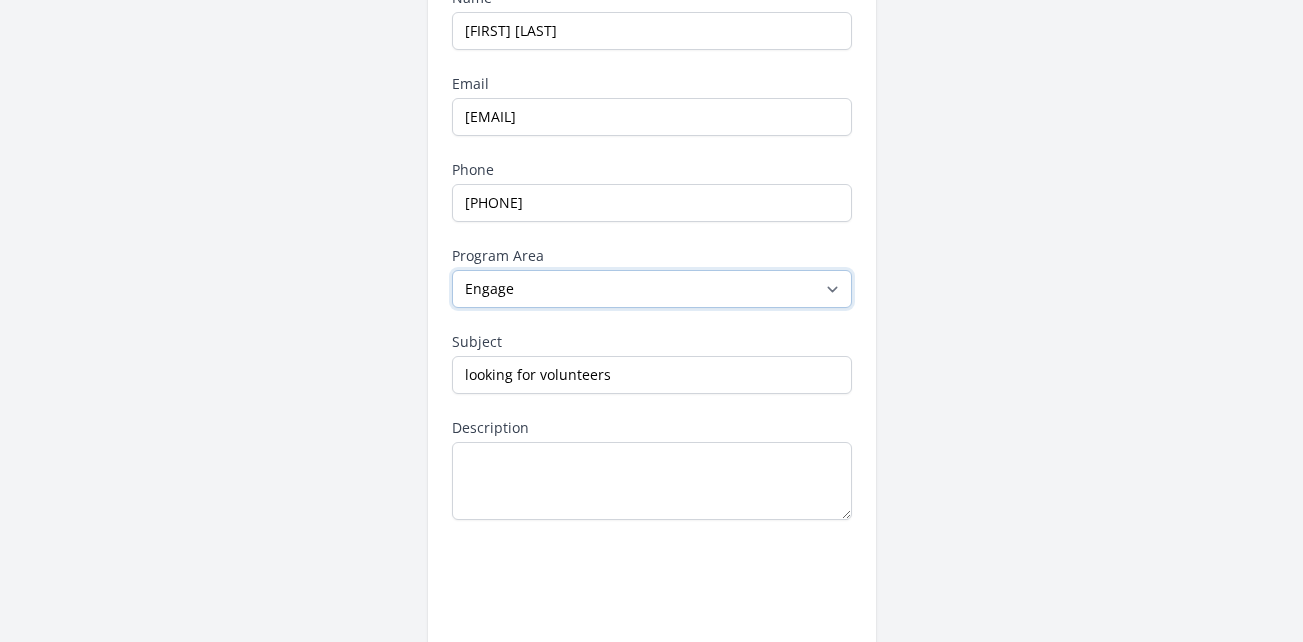 click on "--None--
Daily Point of Light Award
Disney Family Volunteer Rewards
Global Network Affiliates
Points of Light Events
Points of Light Partnership Development
Presidential Volunteer Service Awards Program
Service Enterprise Certification
Other
Points of Light Community
Community for Employee Civic Engagement
Engage" at bounding box center [652, 289] 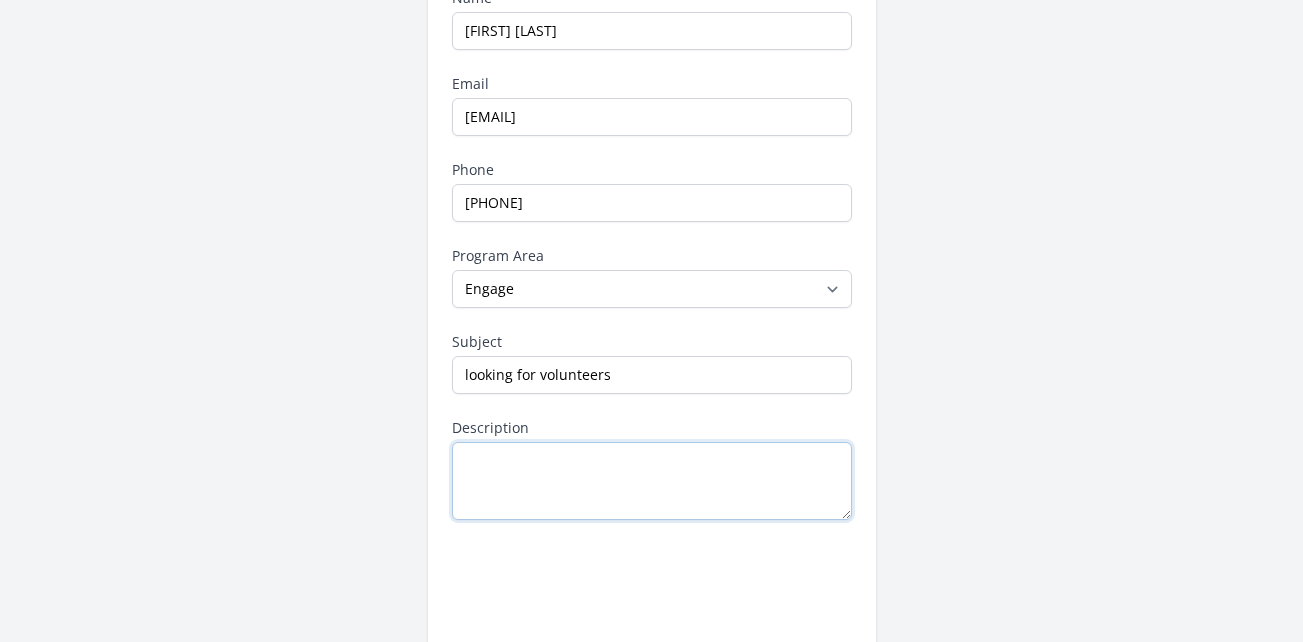 click on "Description" at bounding box center [652, 481] 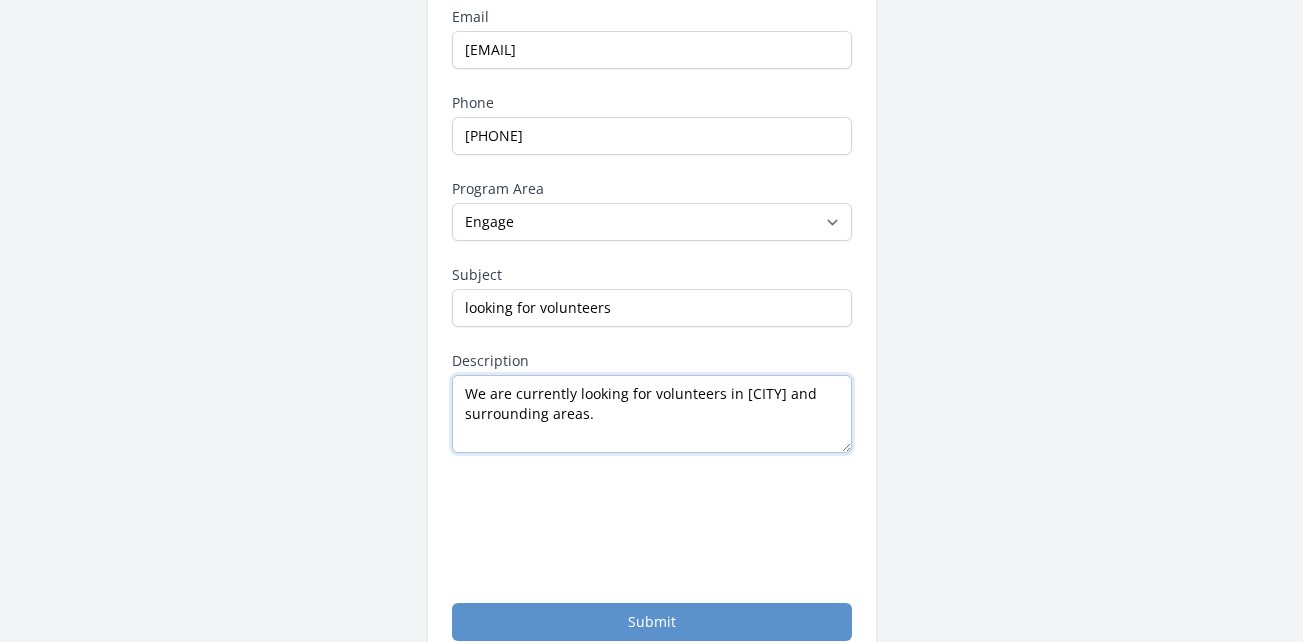scroll, scrollTop: 300, scrollLeft: 0, axis: vertical 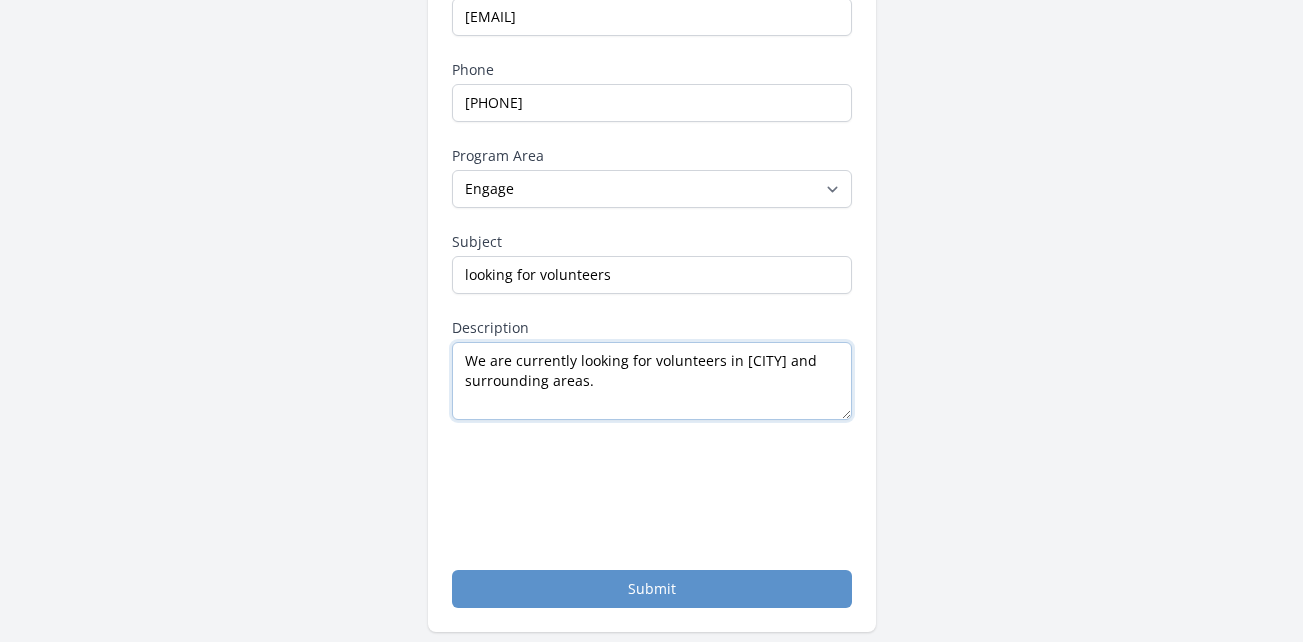 type on "We are currently looking for volunteers in Allentown and surrounding areas." 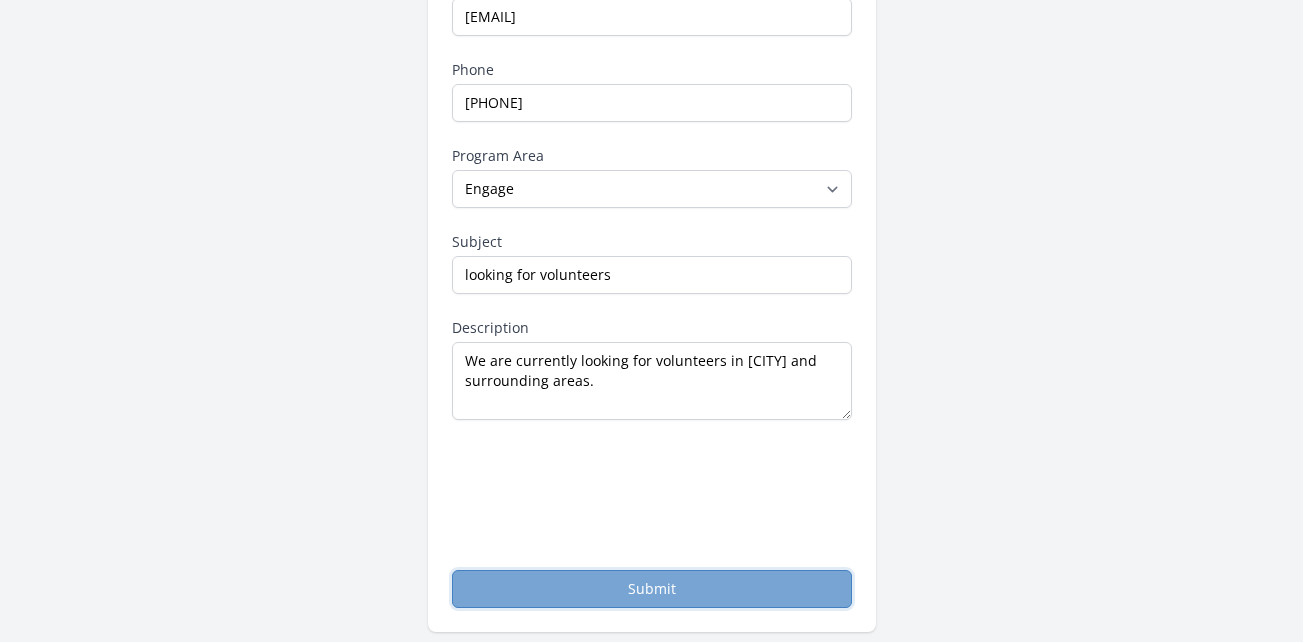 click on "Submit" at bounding box center (652, 589) 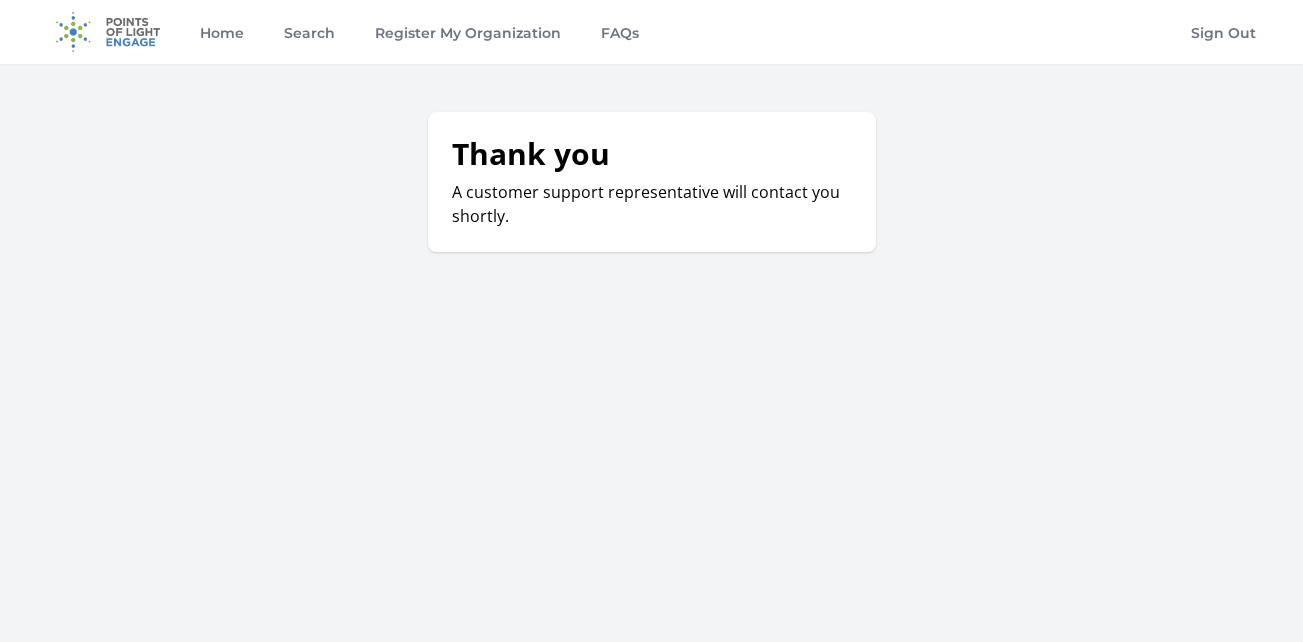scroll, scrollTop: 0, scrollLeft: 0, axis: both 